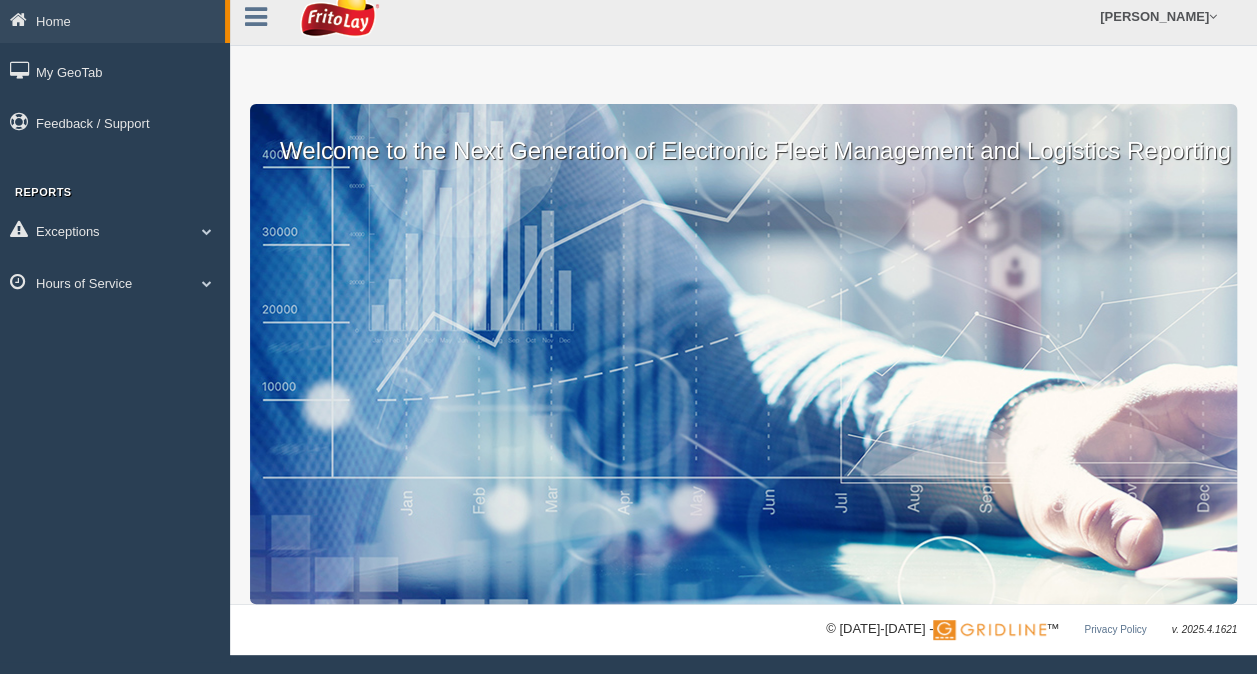 scroll, scrollTop: 0, scrollLeft: 0, axis: both 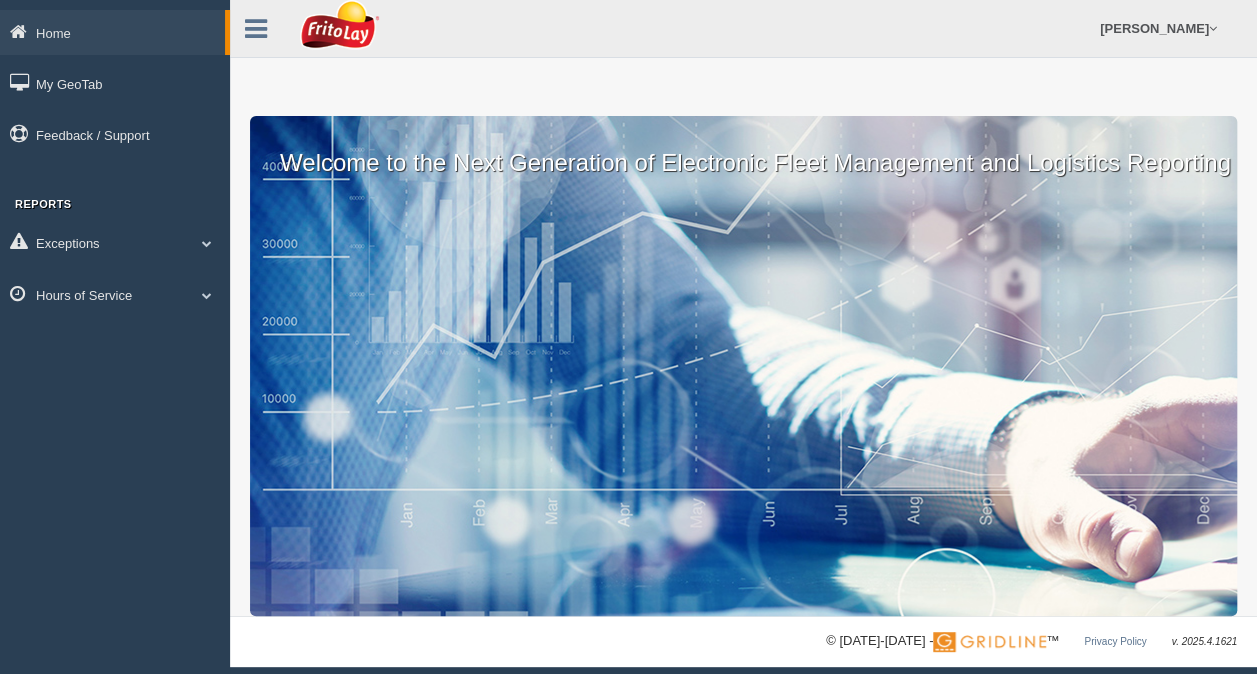 click on "Welcome to the Next Generation of Electronic Fleet Management and Logistics Reporting" at bounding box center [743, 366] 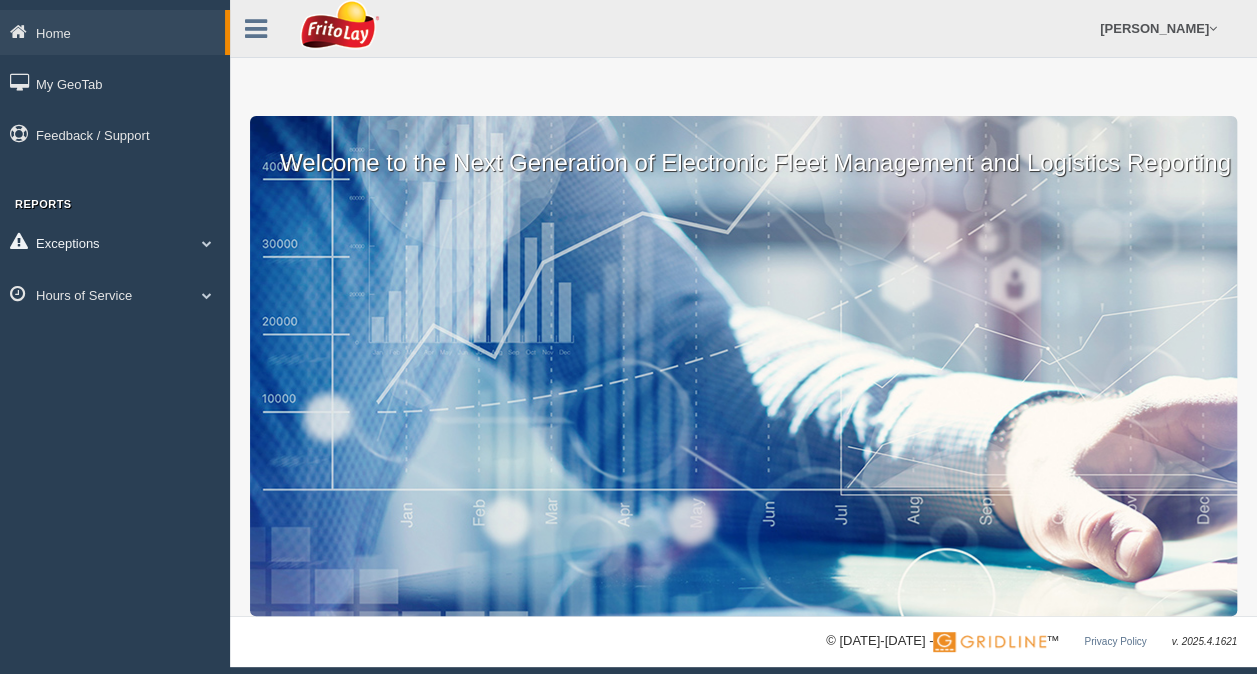 click at bounding box center (207, 243) 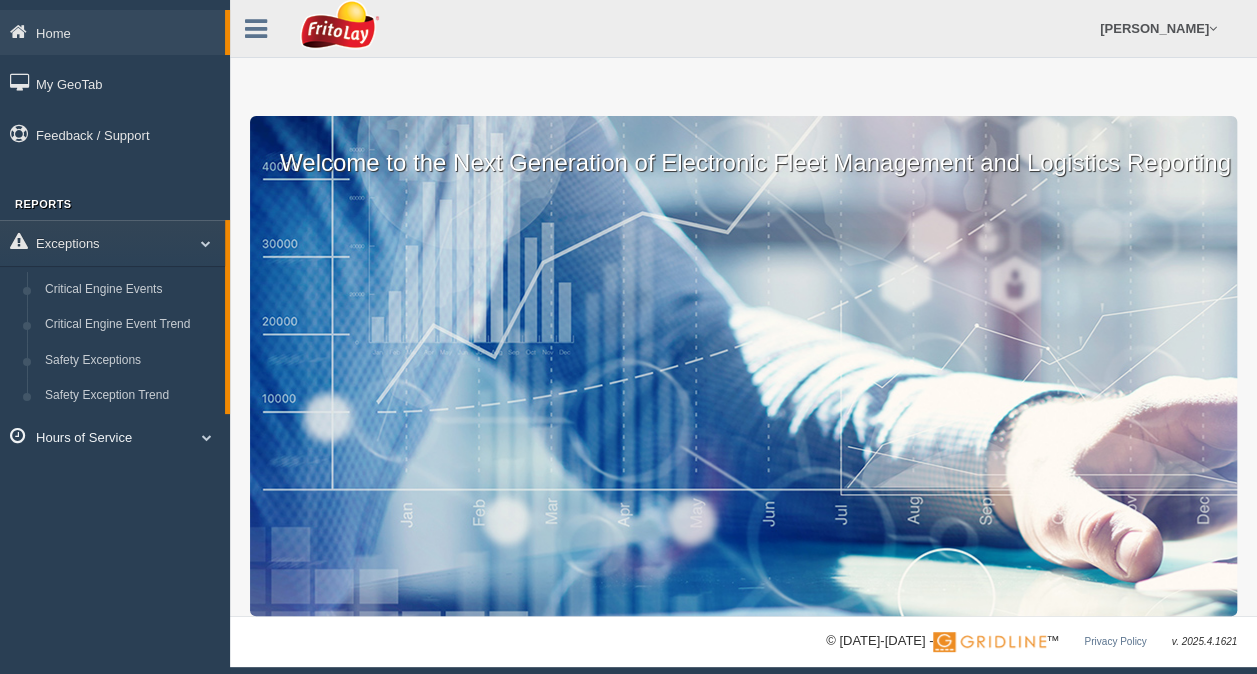click at bounding box center [207, 437] 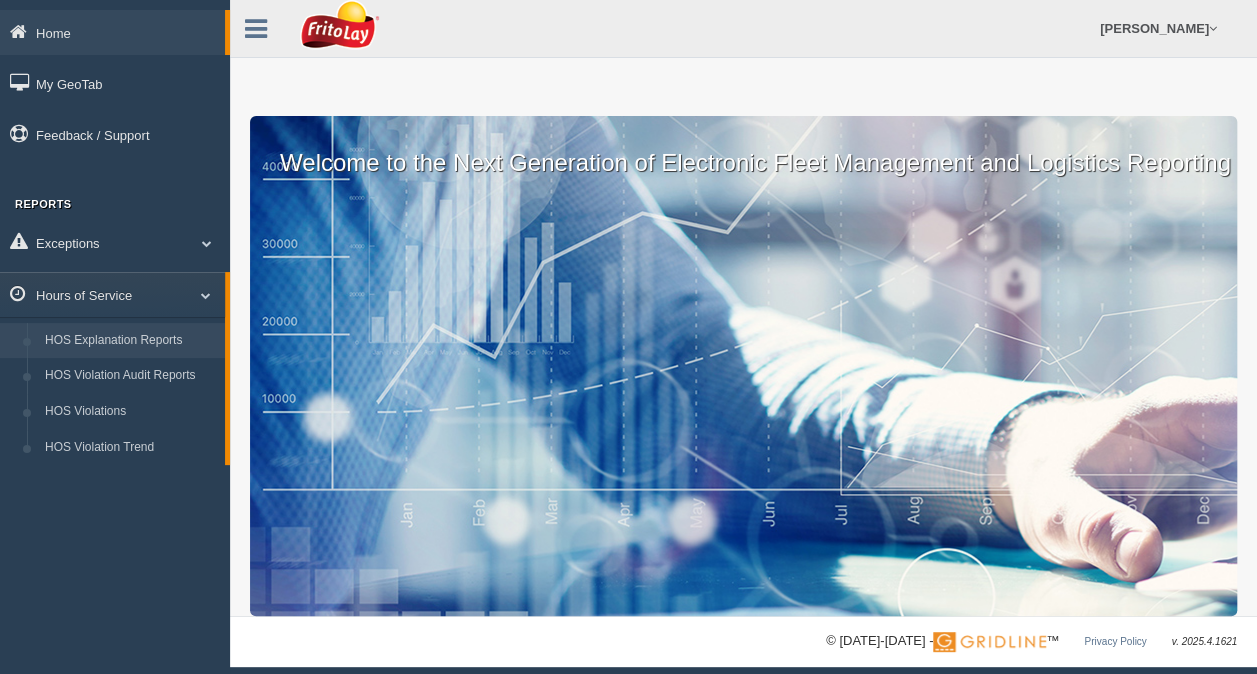 click on "HOS Explanation Reports" at bounding box center (130, 341) 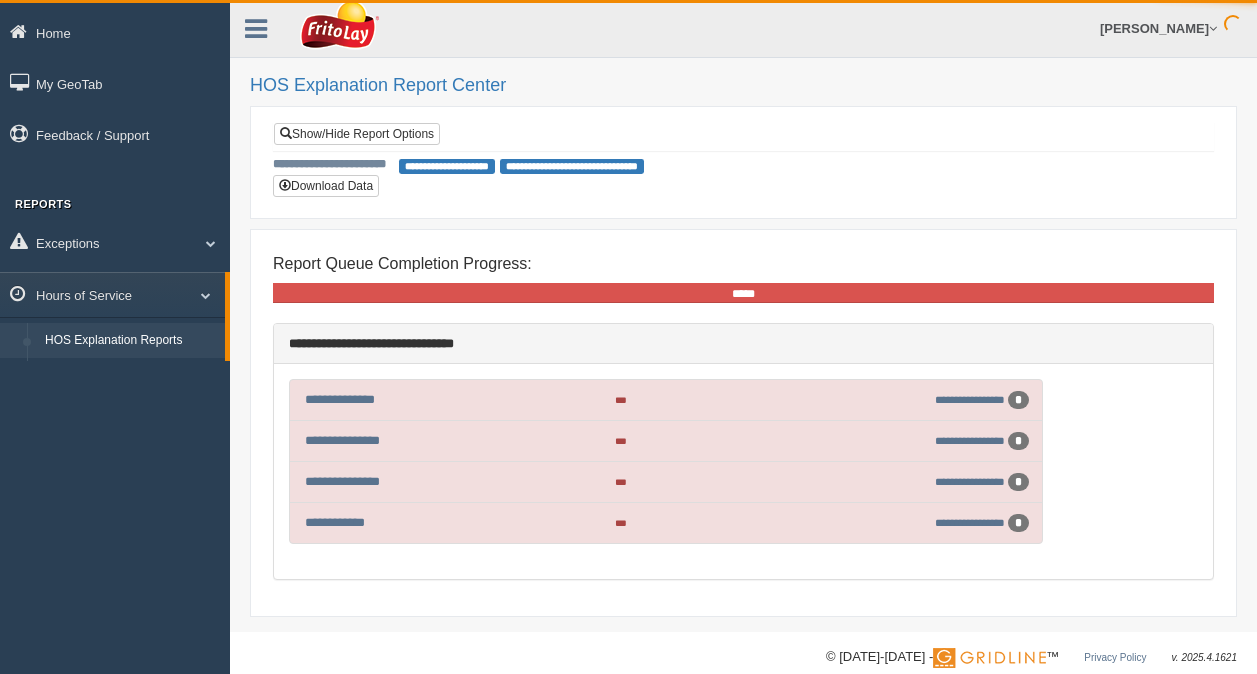 scroll, scrollTop: 0, scrollLeft: 0, axis: both 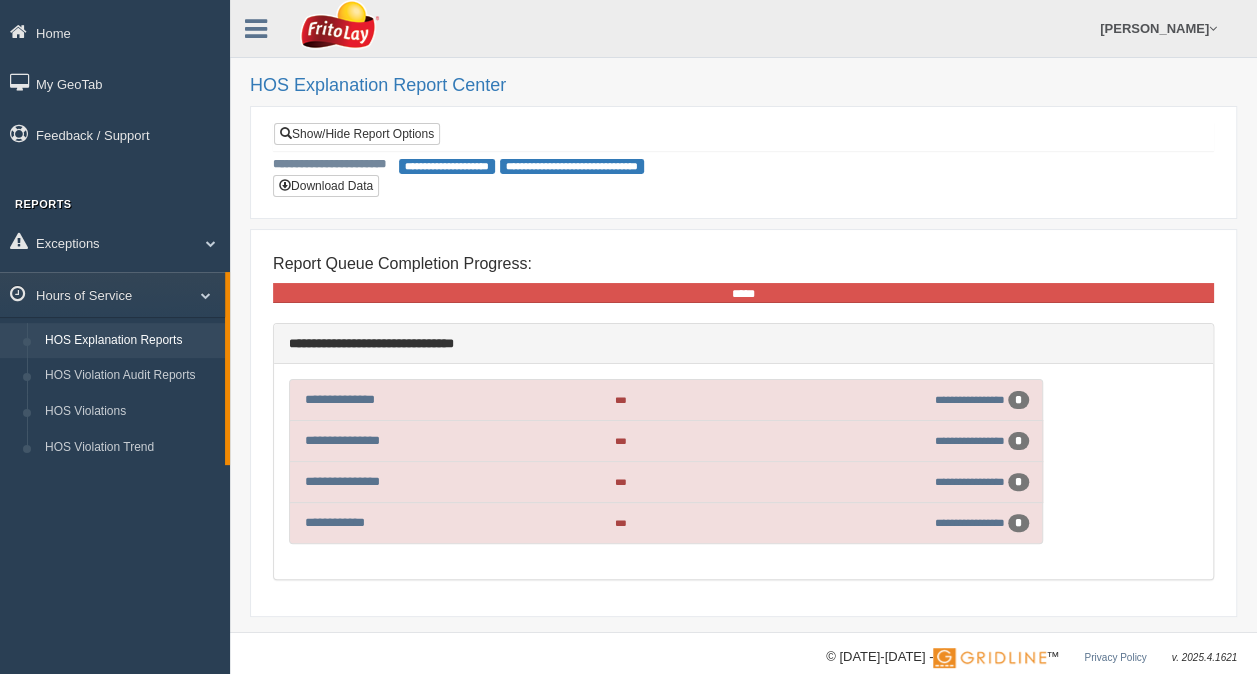 click on "**********" at bounding box center [666, 523] 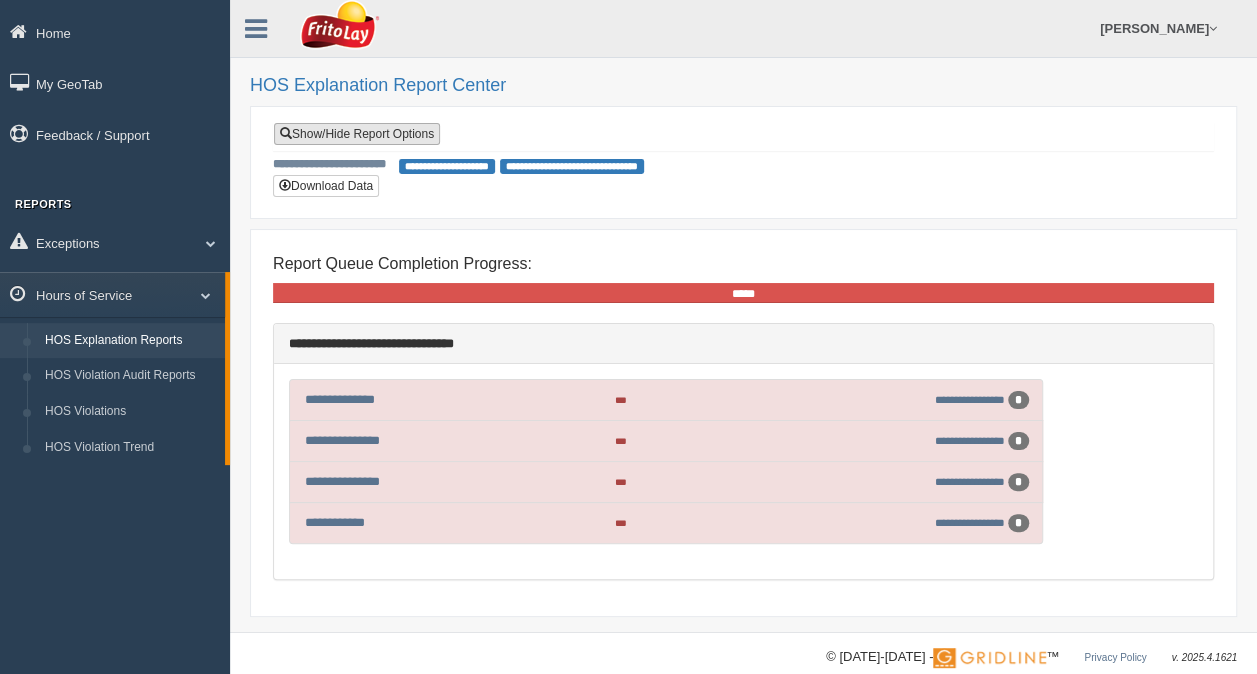 click on "Show/Hide Report Options" at bounding box center [357, 134] 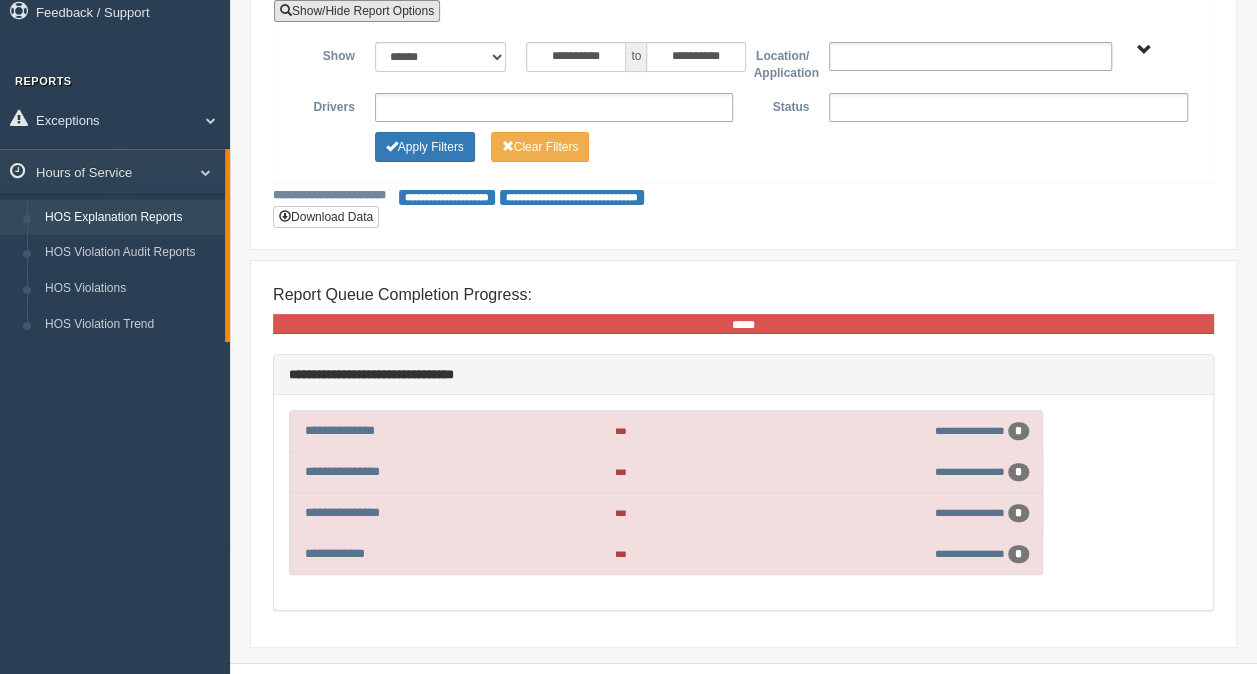 scroll, scrollTop: 124, scrollLeft: 0, axis: vertical 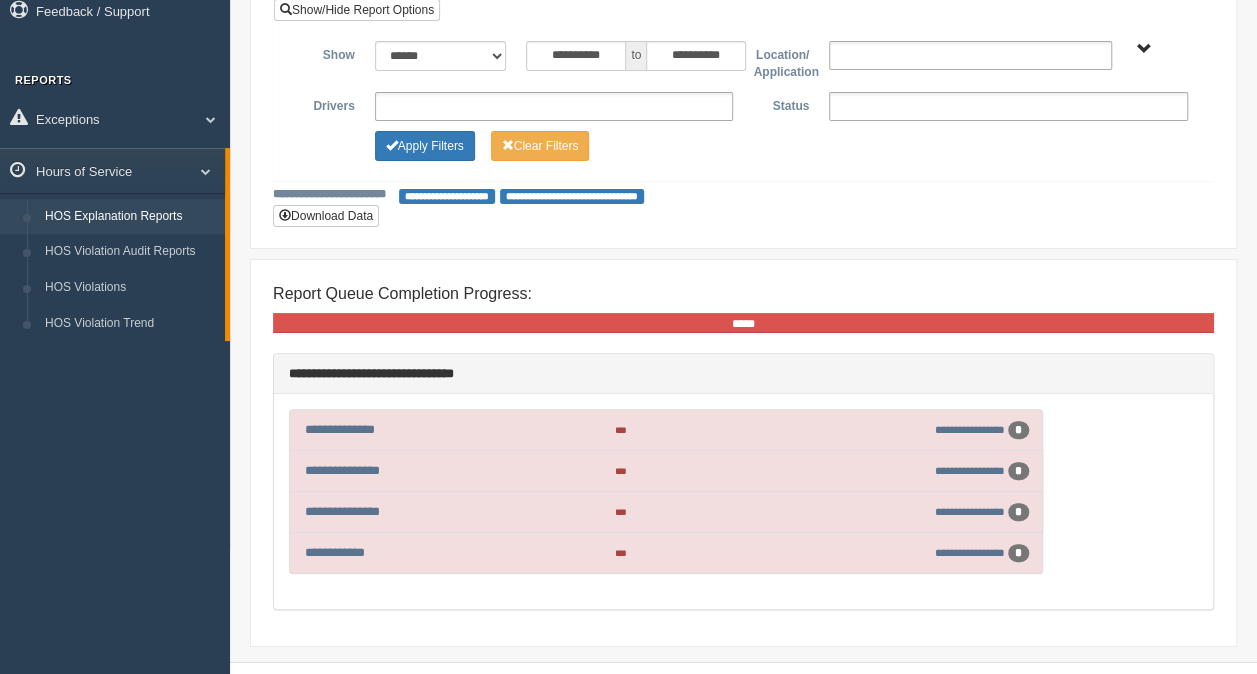 click on "to" at bounding box center (636, 56) 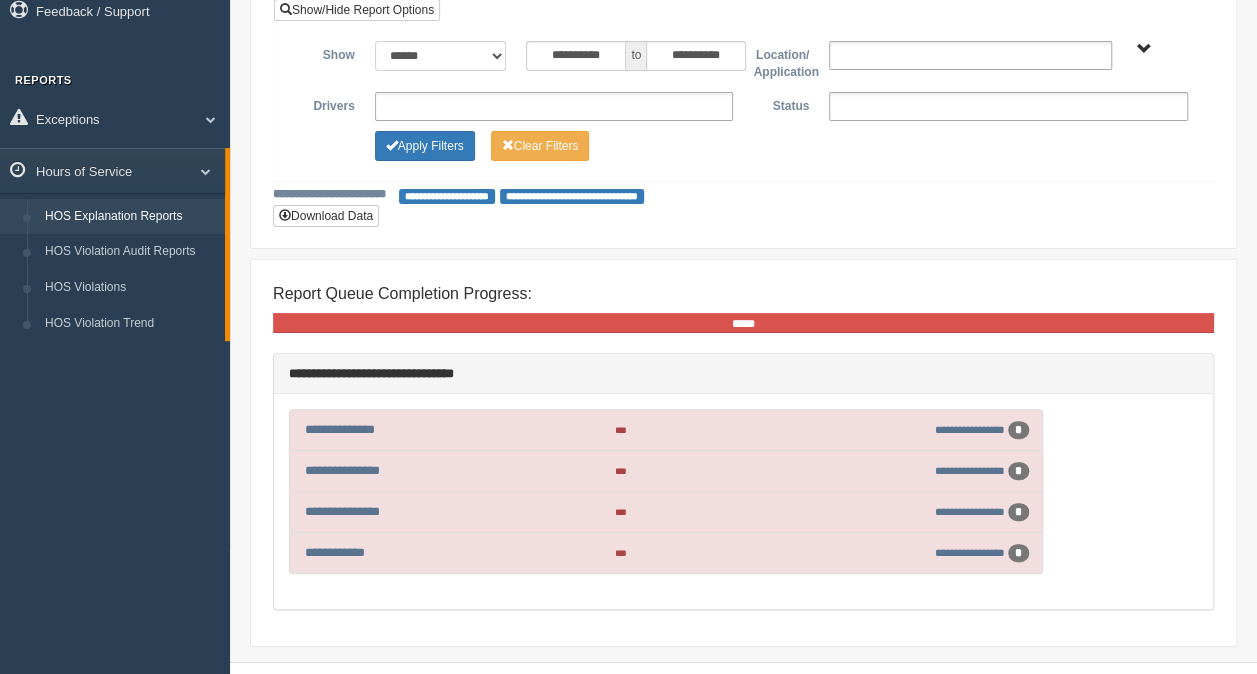 click on "**********" at bounding box center (441, 56) 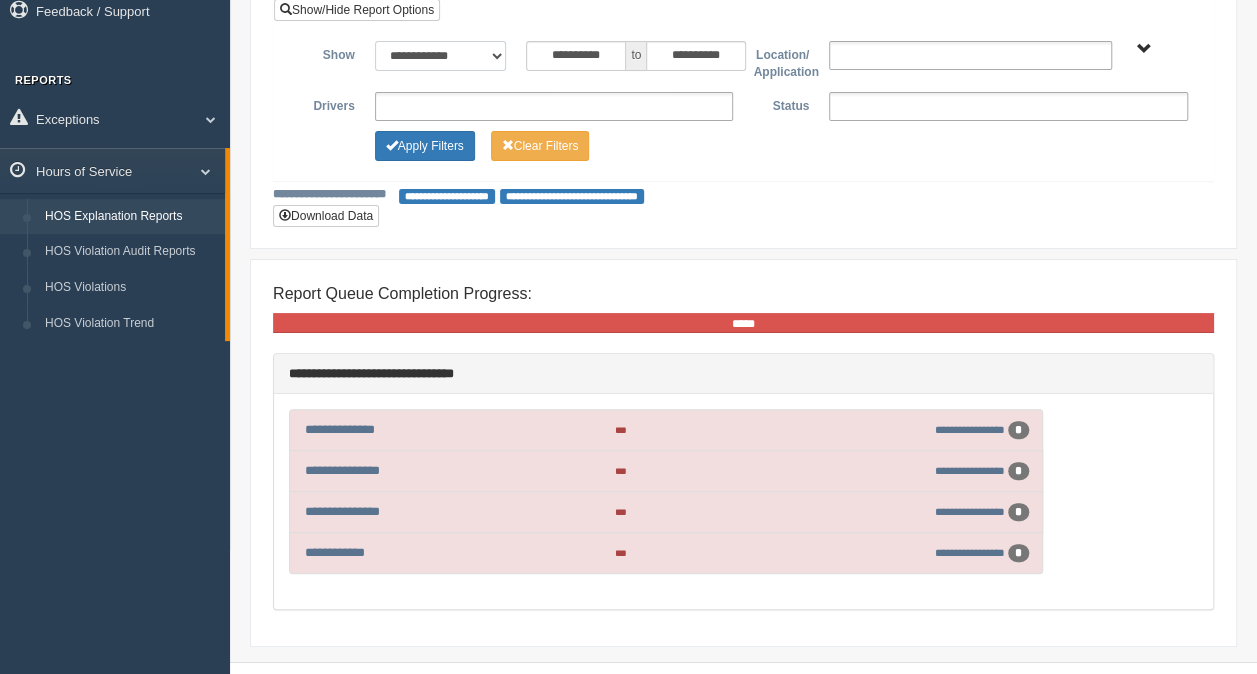 click on "**********" at bounding box center (441, 56) 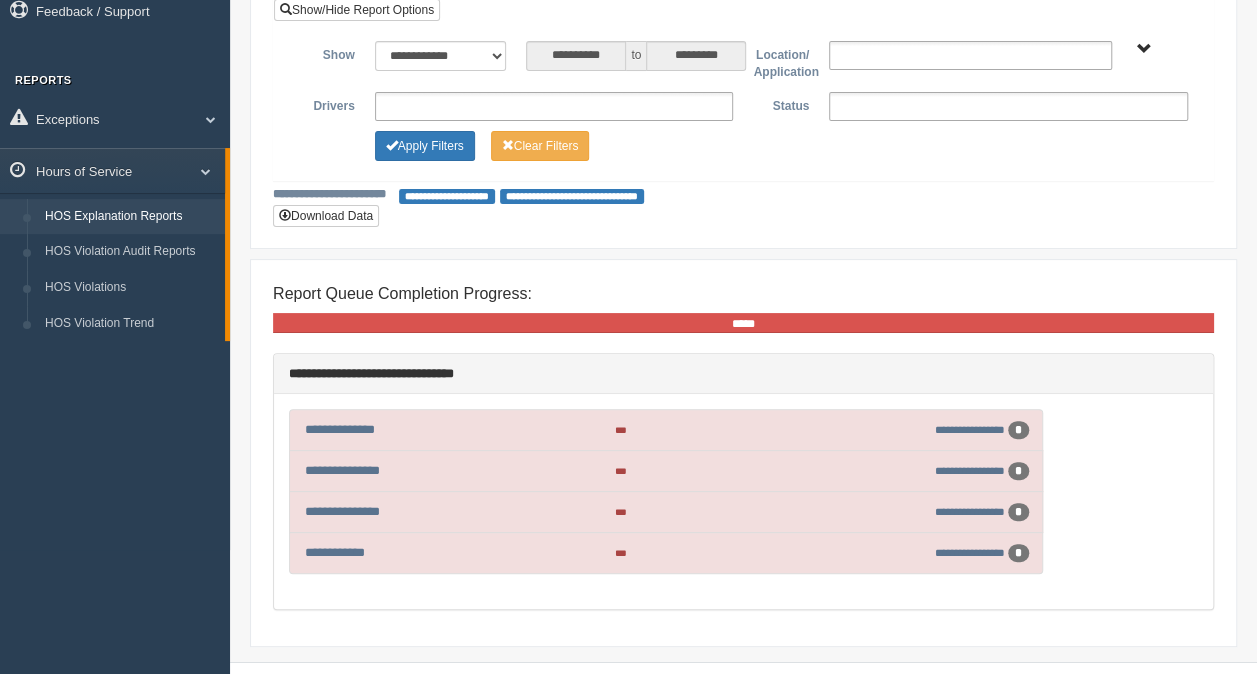 click on "**********" at bounding box center (743, 115) 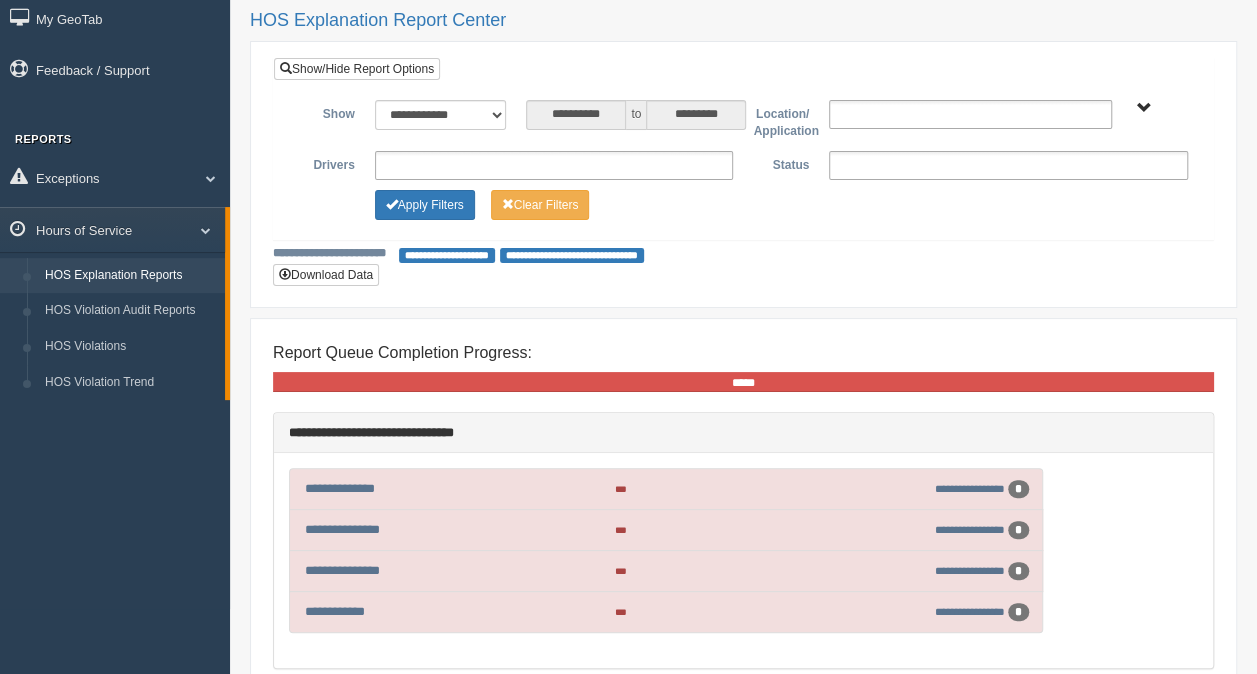 scroll, scrollTop: 64, scrollLeft: 0, axis: vertical 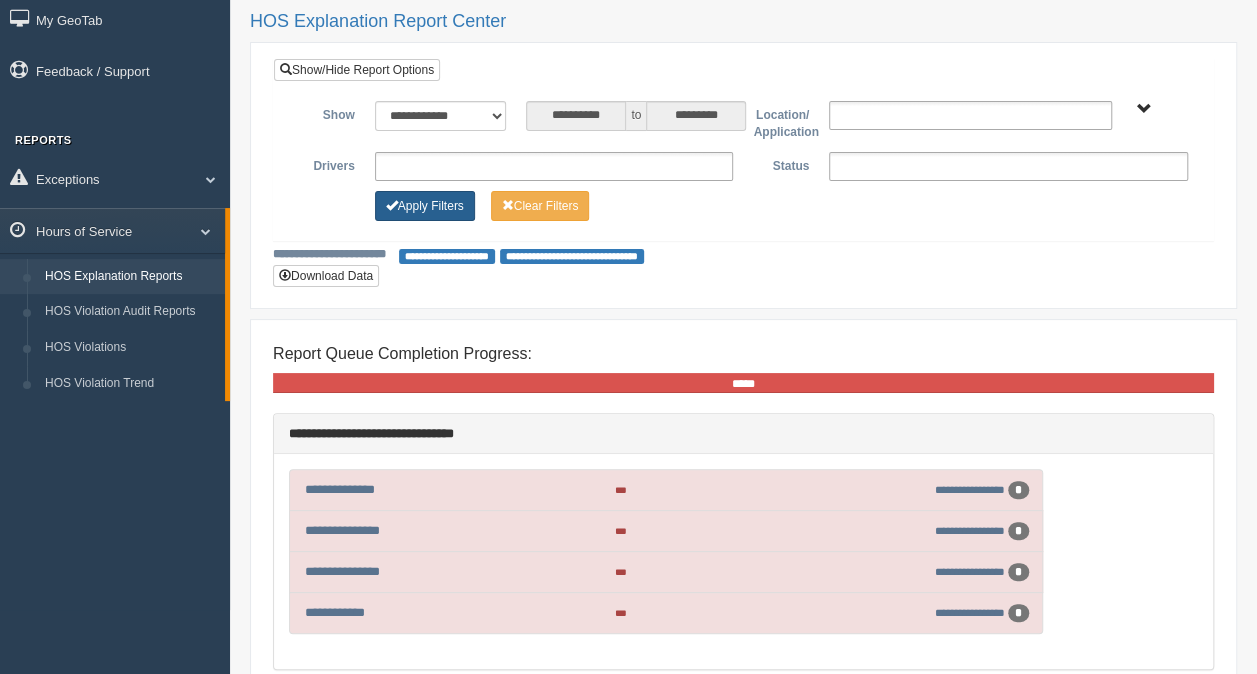 click on "Apply Filters" at bounding box center [425, 206] 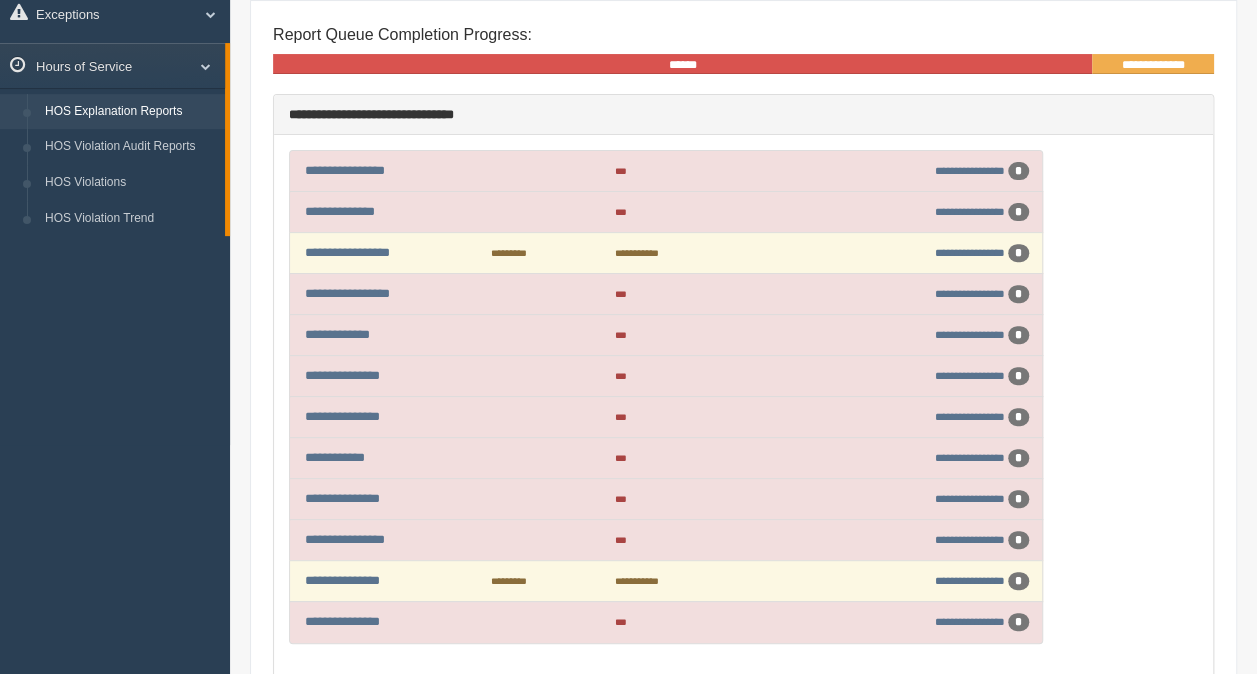 scroll, scrollTop: 228, scrollLeft: 0, axis: vertical 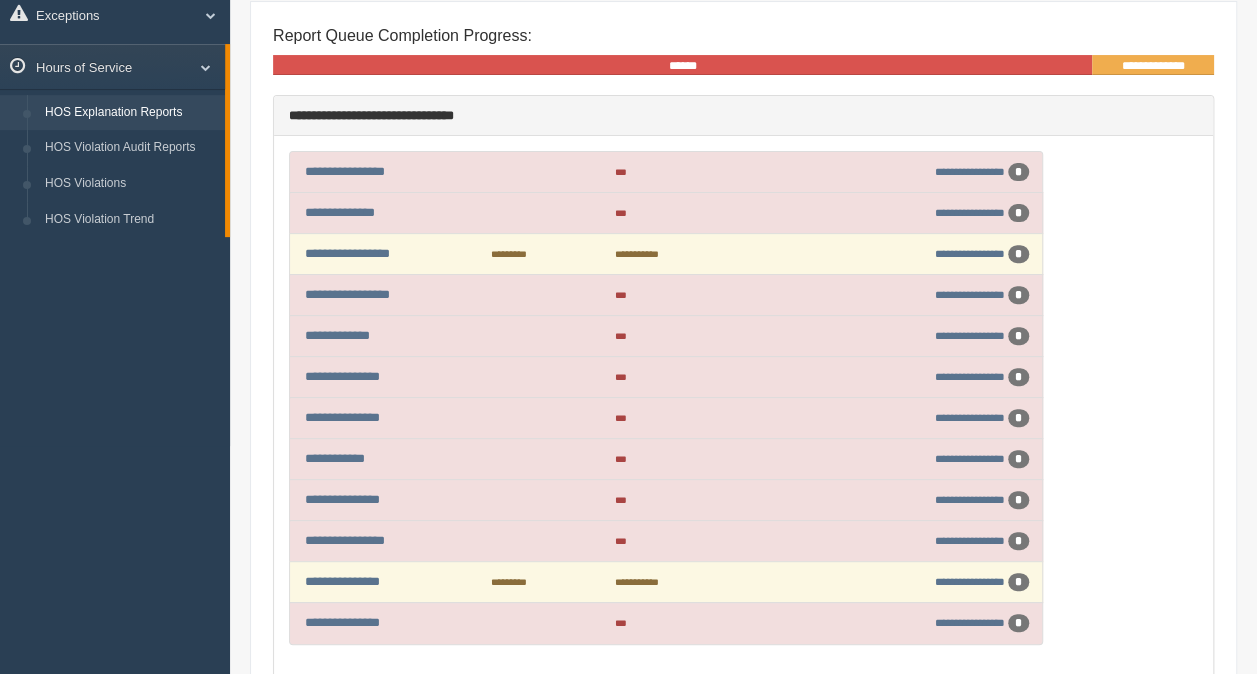 click on "*" at bounding box center (1018, 459) 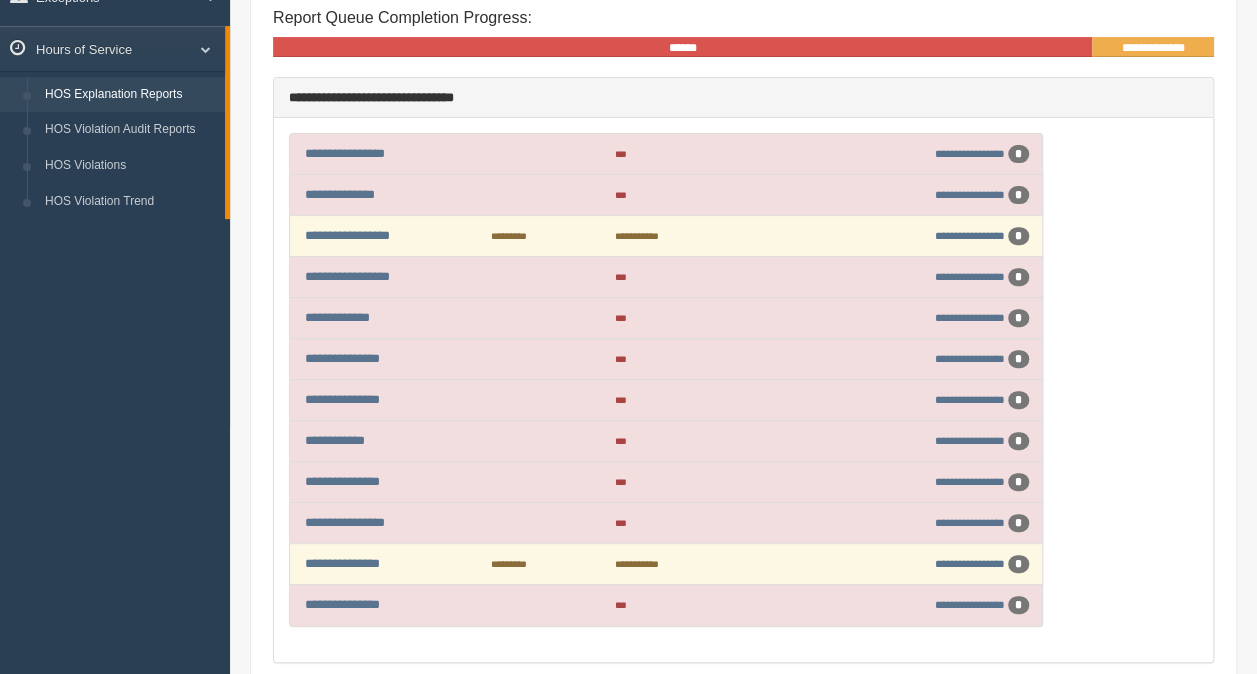 scroll, scrollTop: 251, scrollLeft: 0, axis: vertical 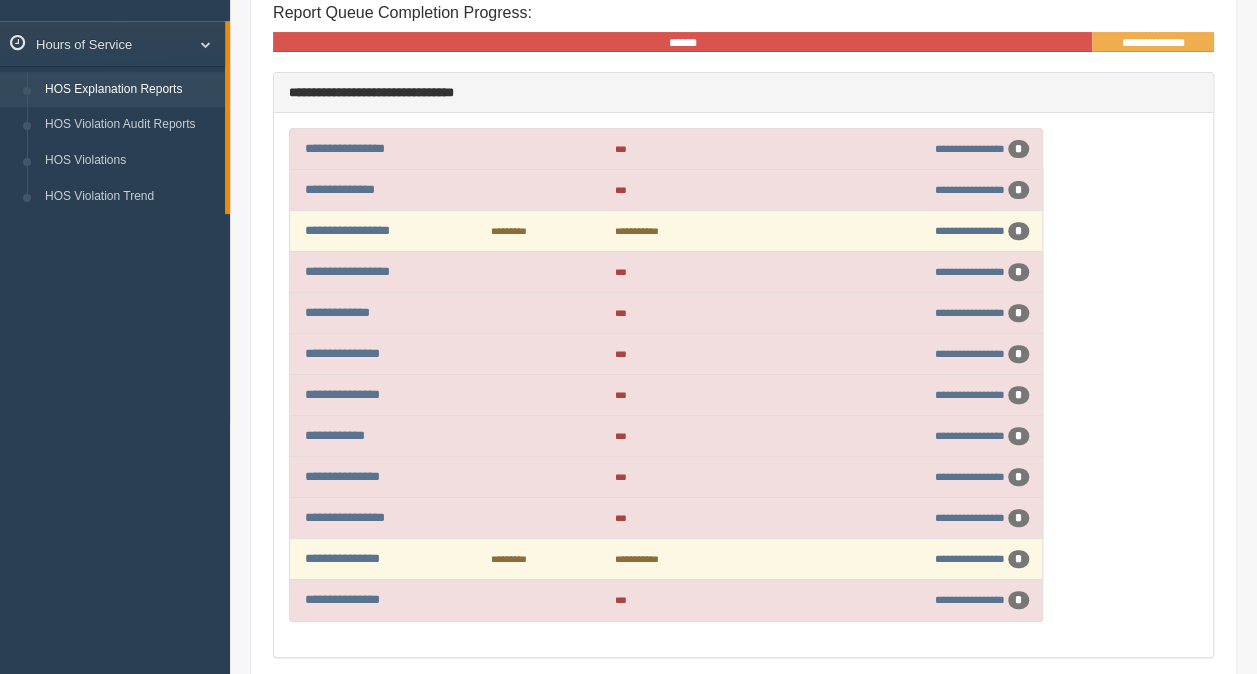 click on "**********" at bounding box center [946, 436] 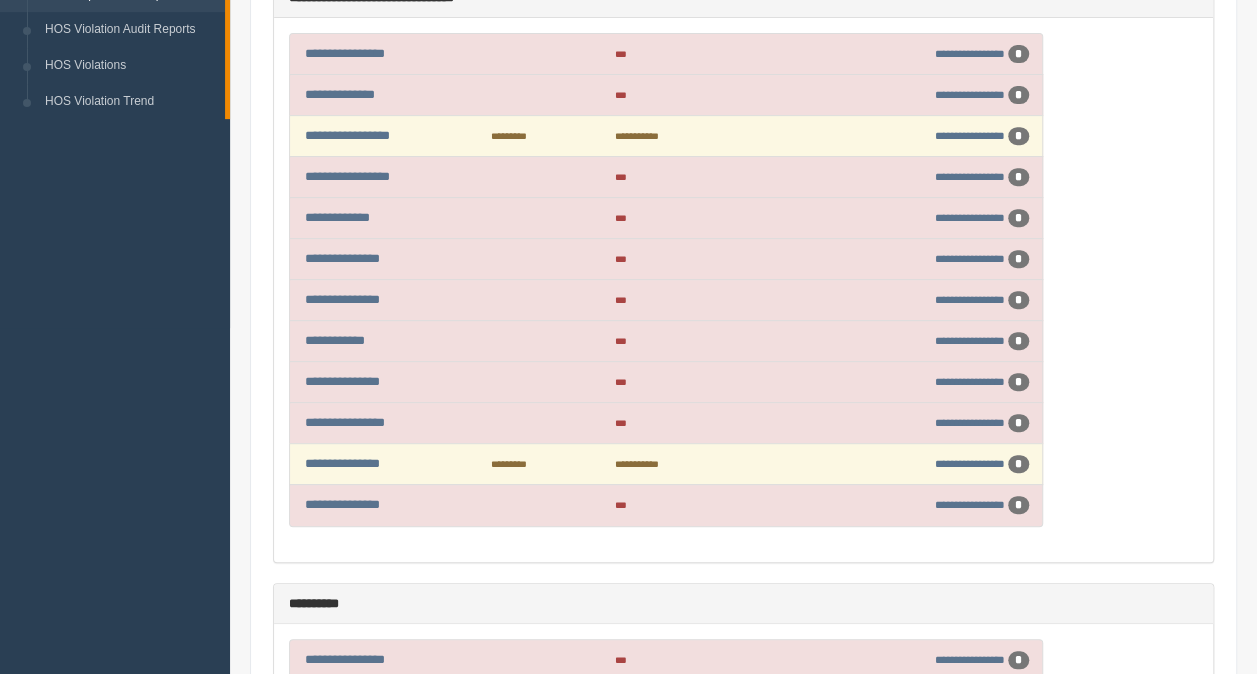 scroll, scrollTop: 347, scrollLeft: 0, axis: vertical 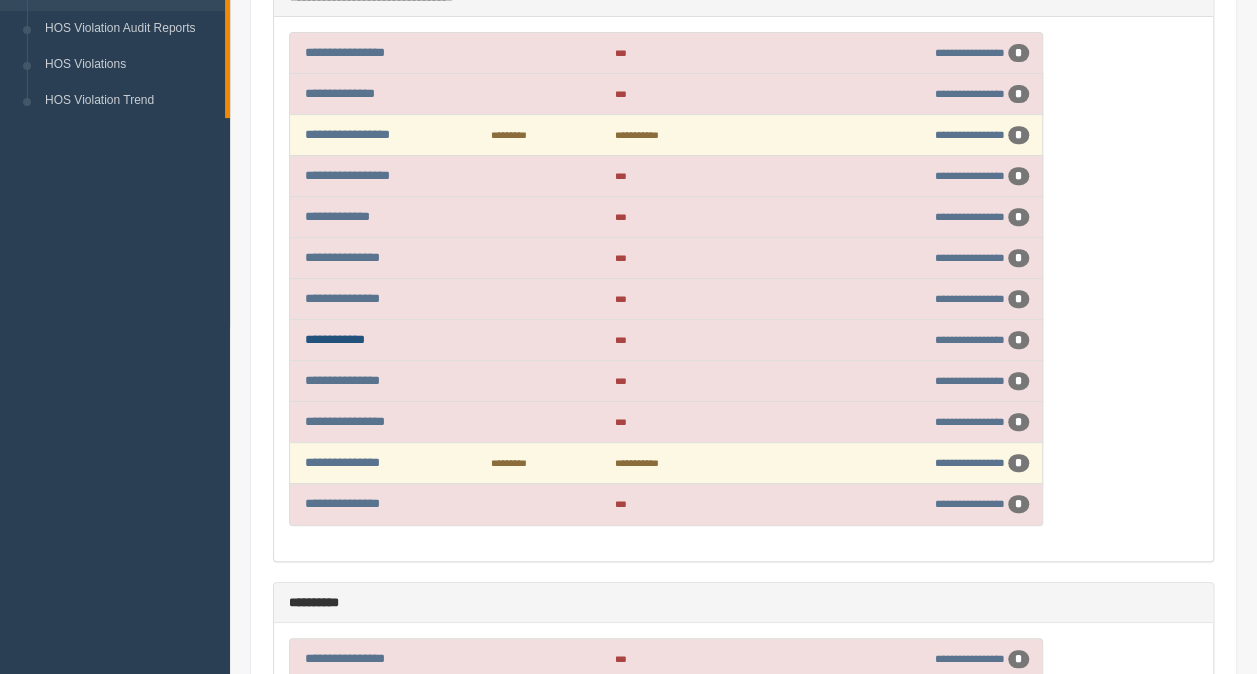 click on "**********" at bounding box center (335, 339) 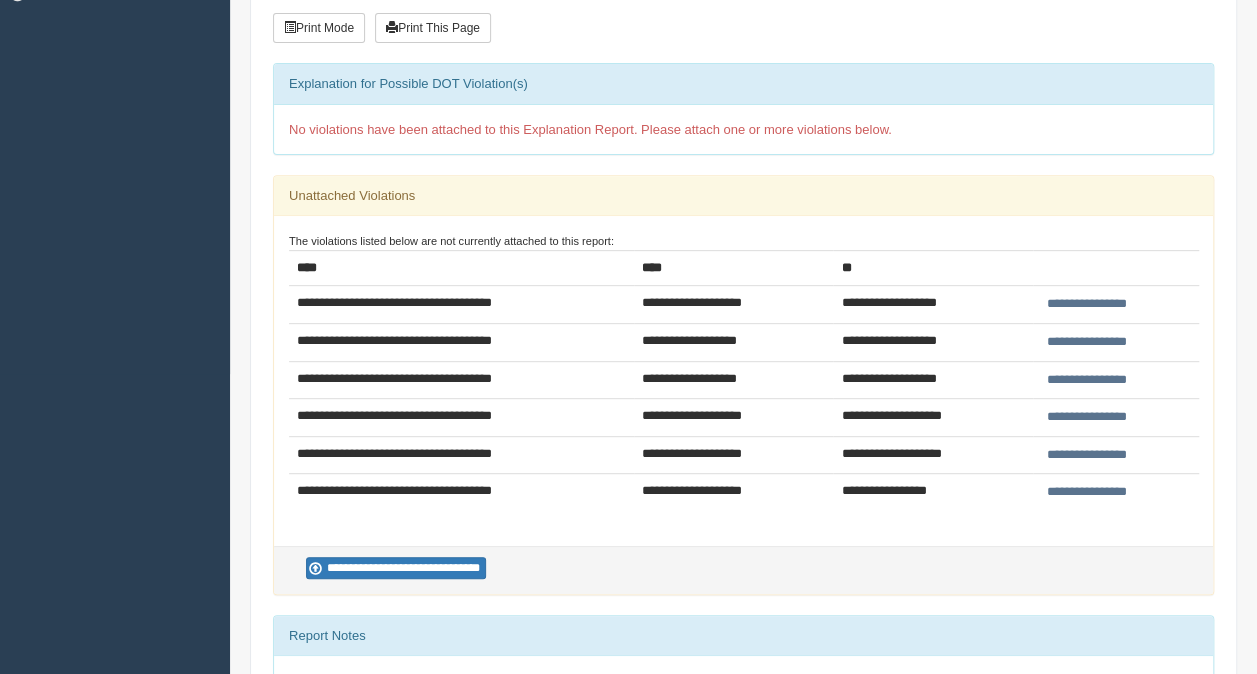 scroll, scrollTop: 326, scrollLeft: 0, axis: vertical 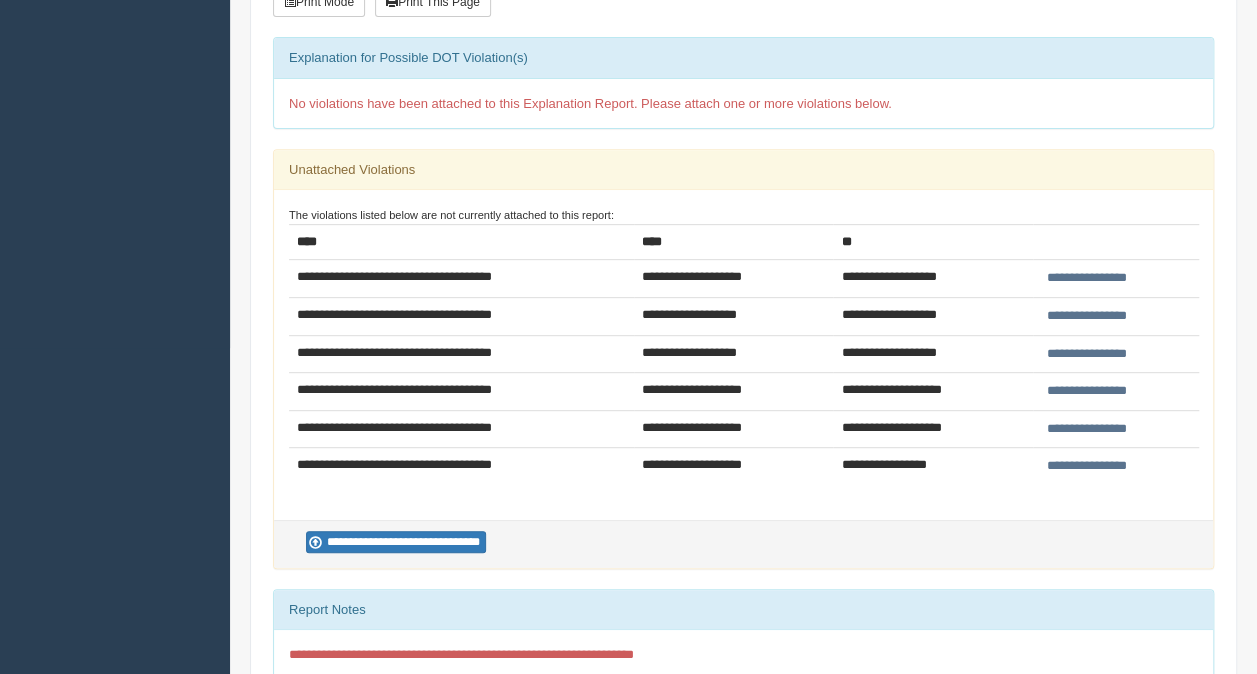 click on "**********" at bounding box center [734, 466] 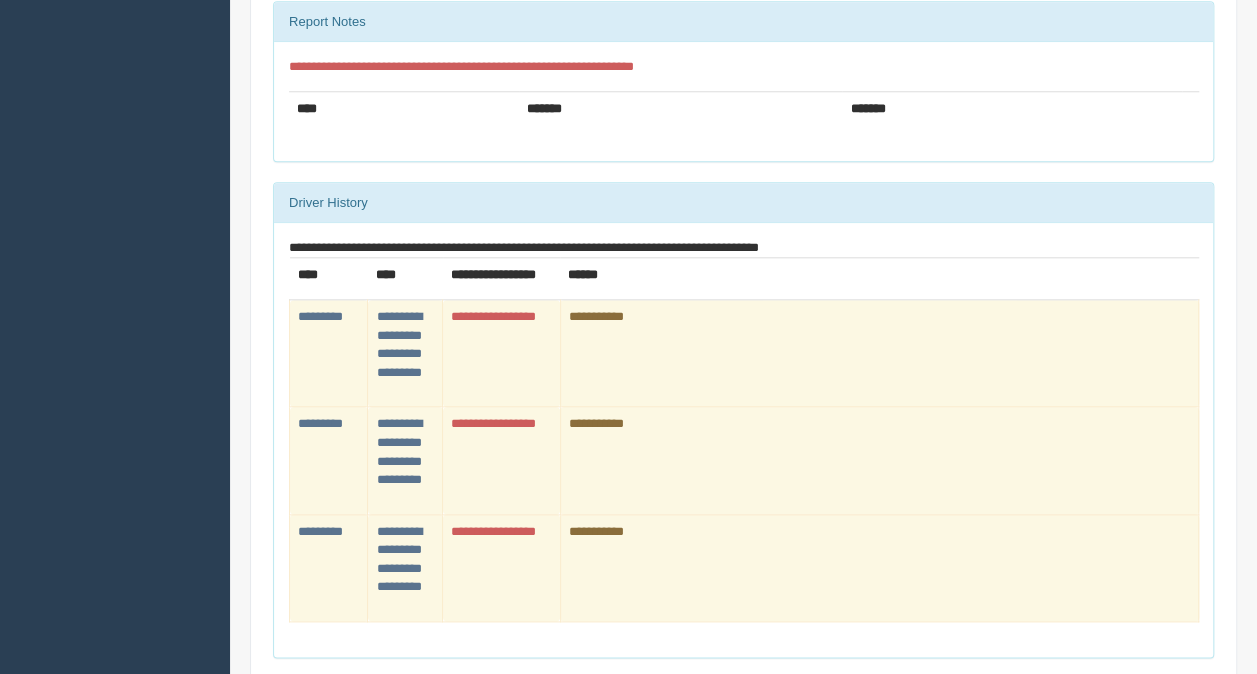 scroll, scrollTop: 915, scrollLeft: 0, axis: vertical 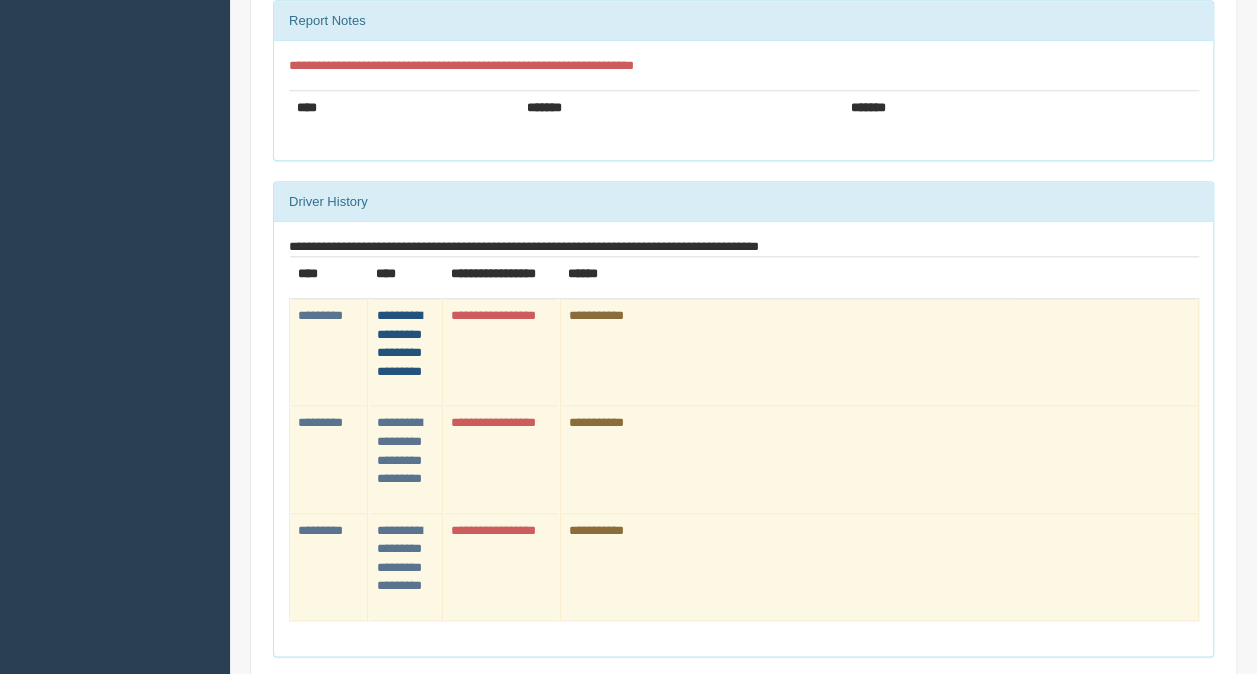 click on "**********" at bounding box center (398, 343) 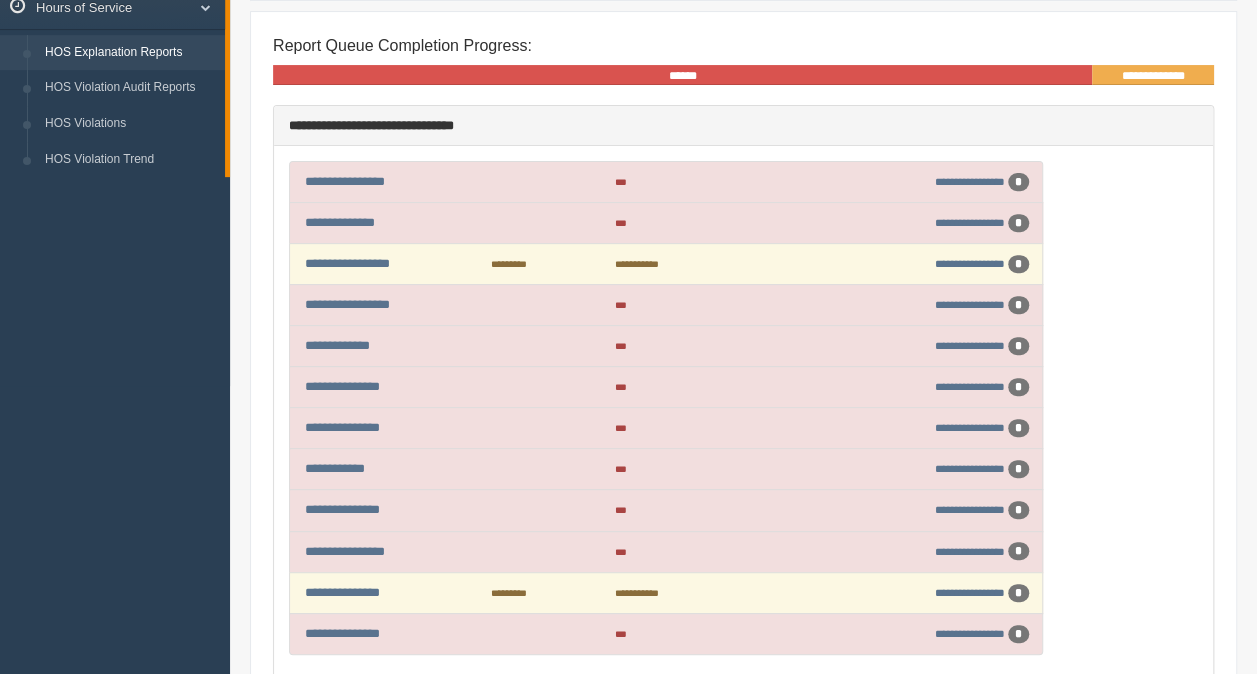 scroll, scrollTop: 286, scrollLeft: 0, axis: vertical 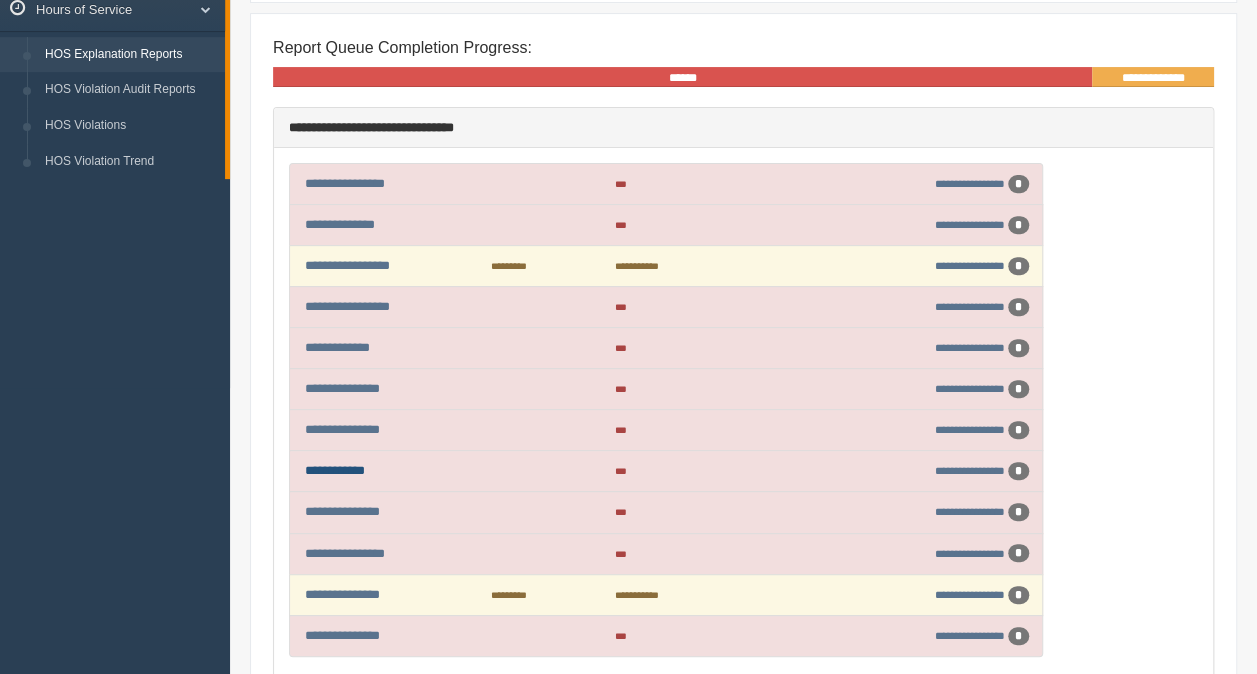 click on "**********" at bounding box center [335, 470] 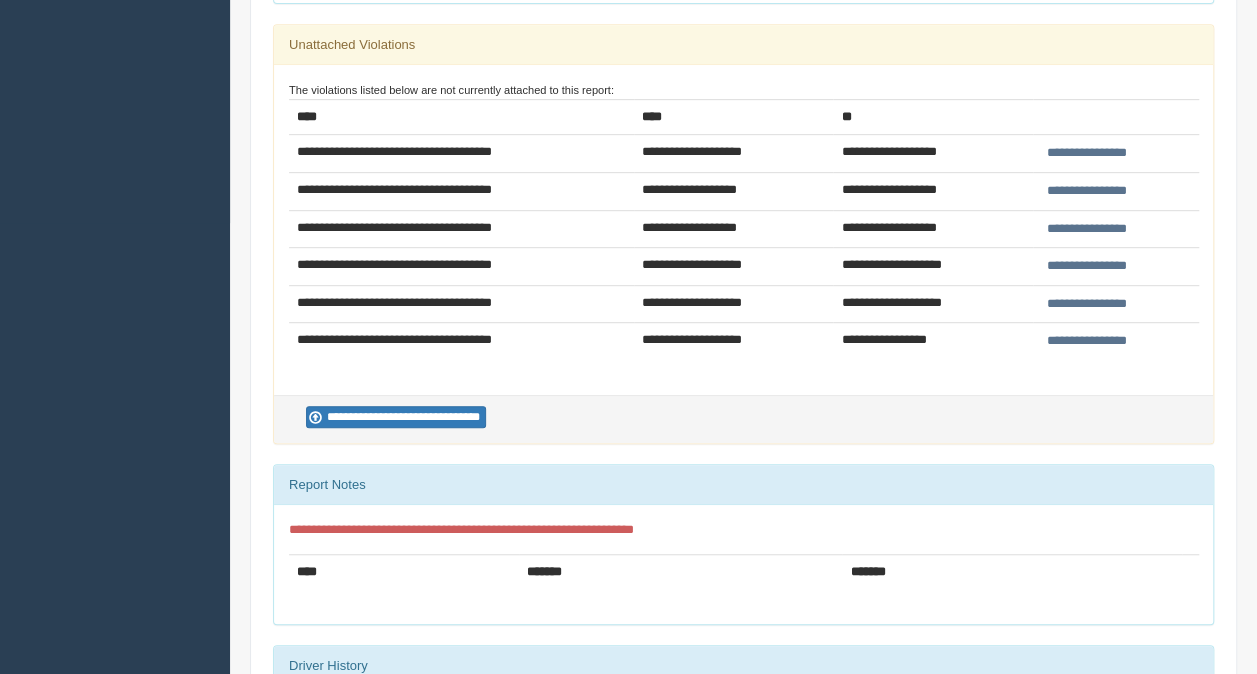 scroll, scrollTop: 456, scrollLeft: 0, axis: vertical 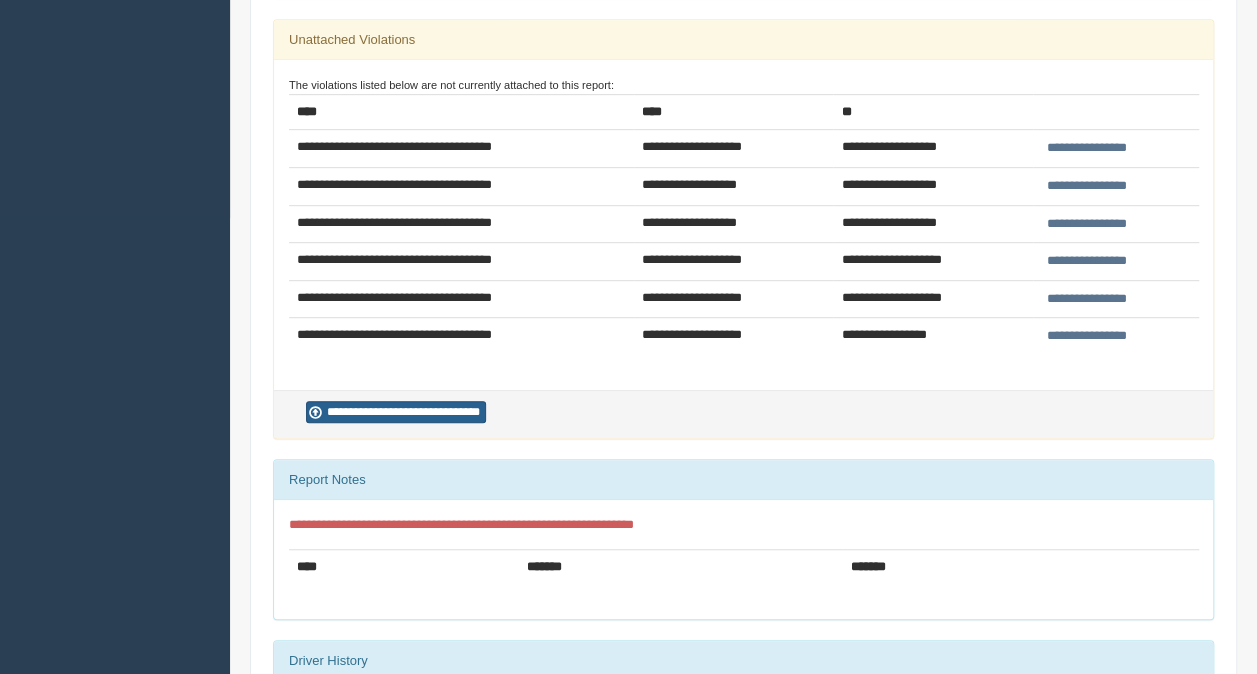 click on "**********" at bounding box center [396, 412] 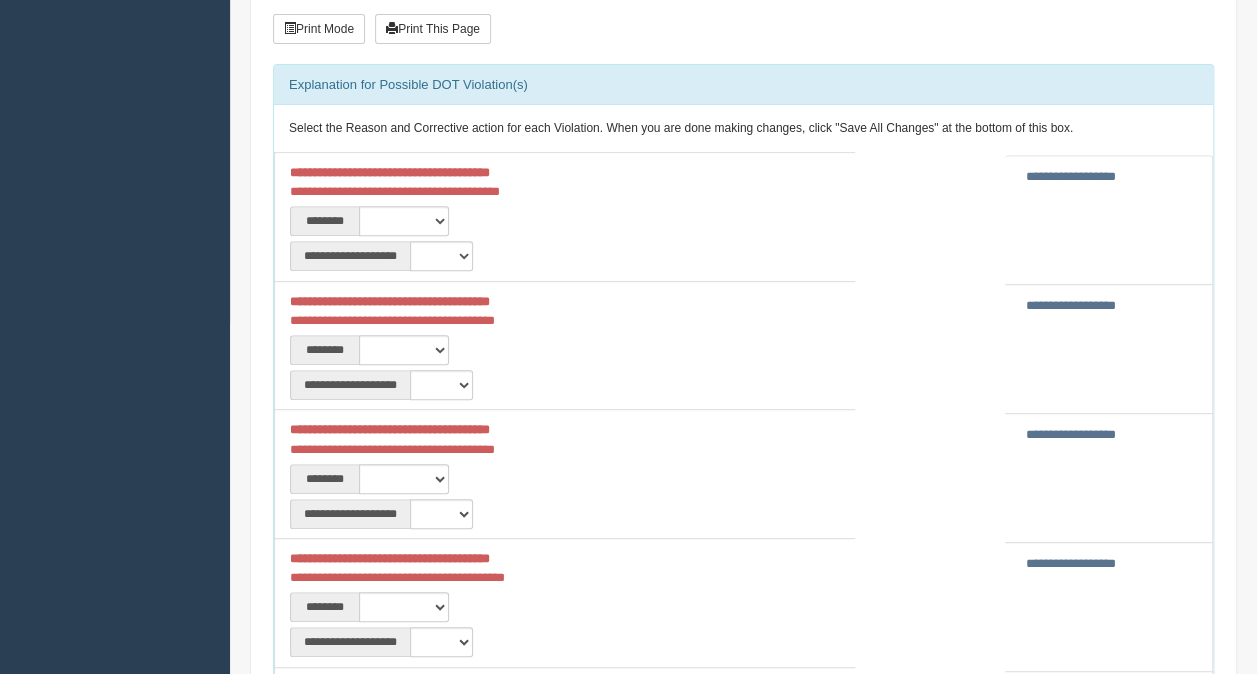 scroll, scrollTop: 352, scrollLeft: 0, axis: vertical 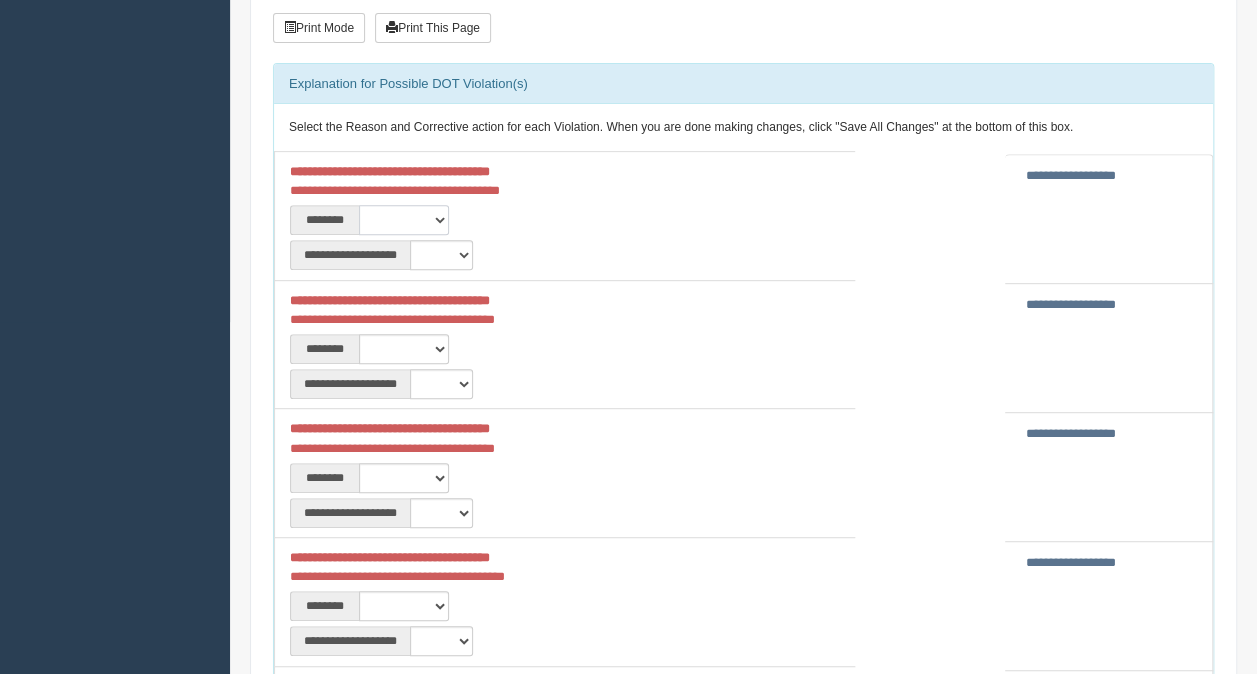 click on "**********" at bounding box center [404, 220] 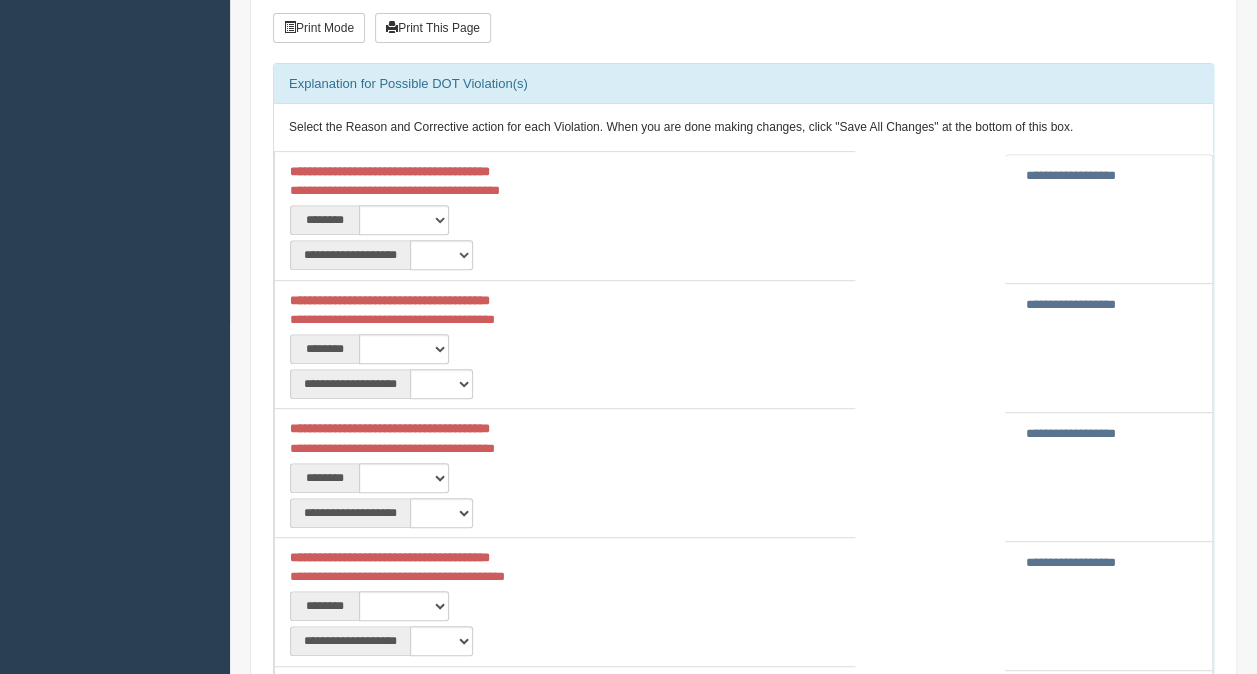 click on "**********" at bounding box center [565, 217] 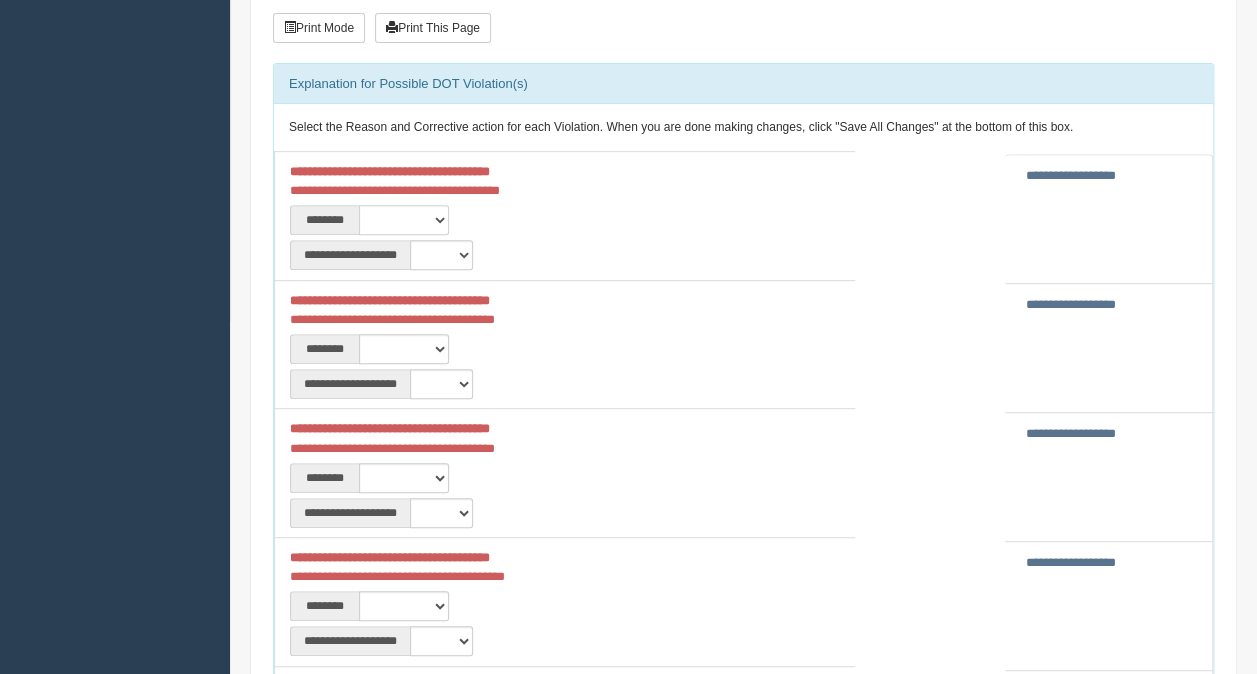 click on "**********" at bounding box center [404, 220] 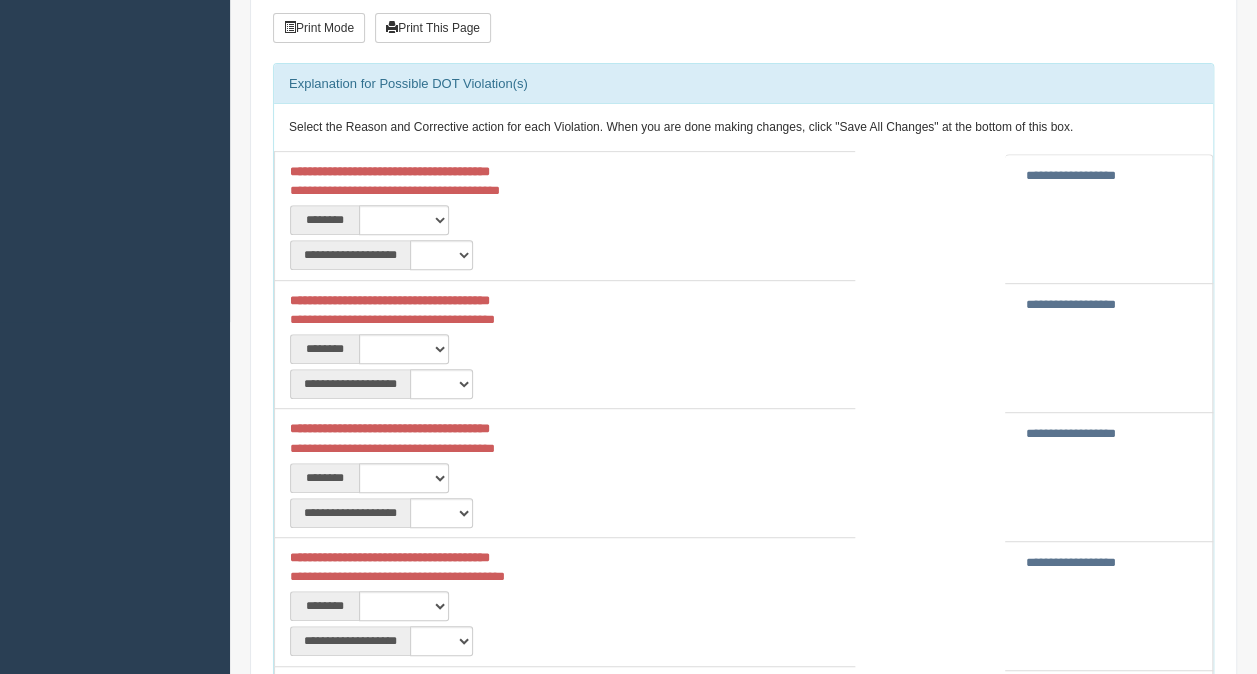 click on "**********" at bounding box center [565, 181] 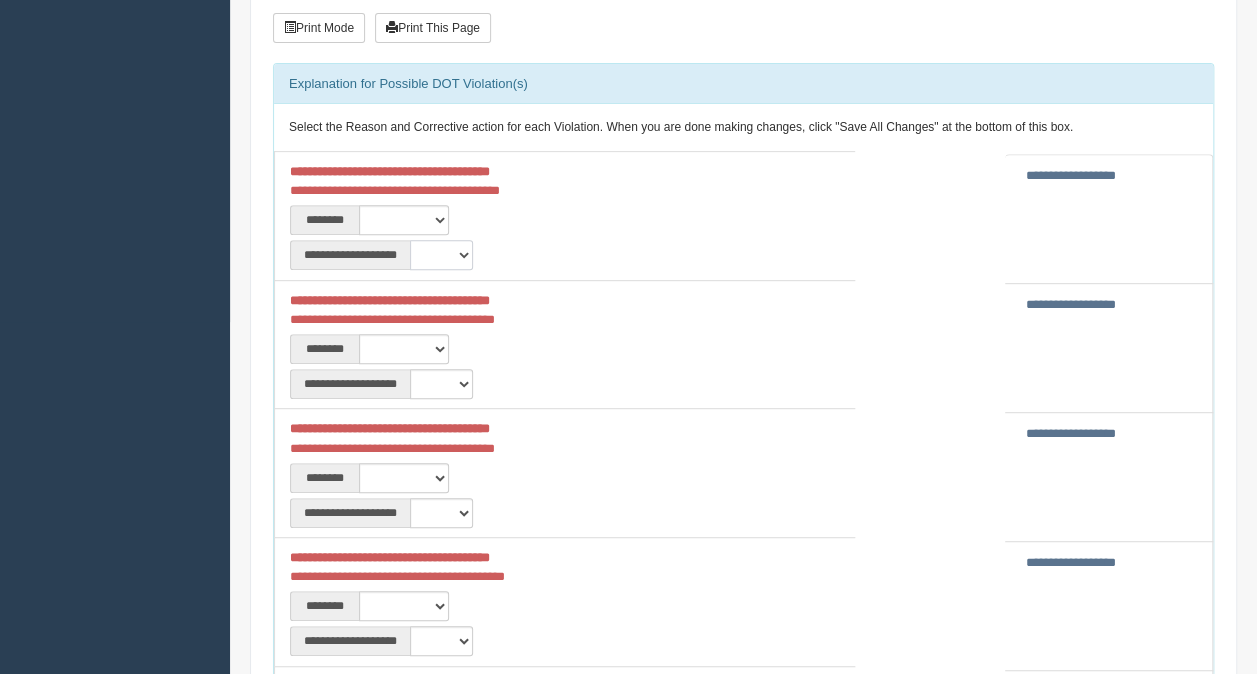 click on "**********" at bounding box center [441, 255] 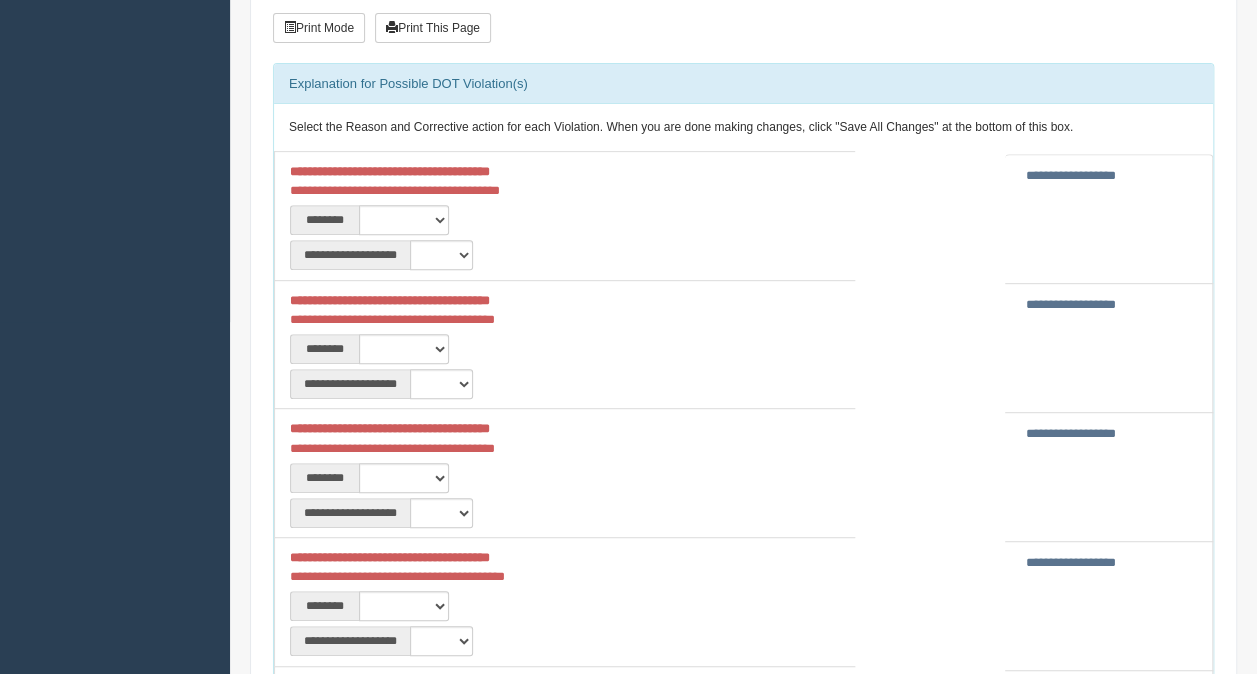 click on "**********" at bounding box center (565, 217) 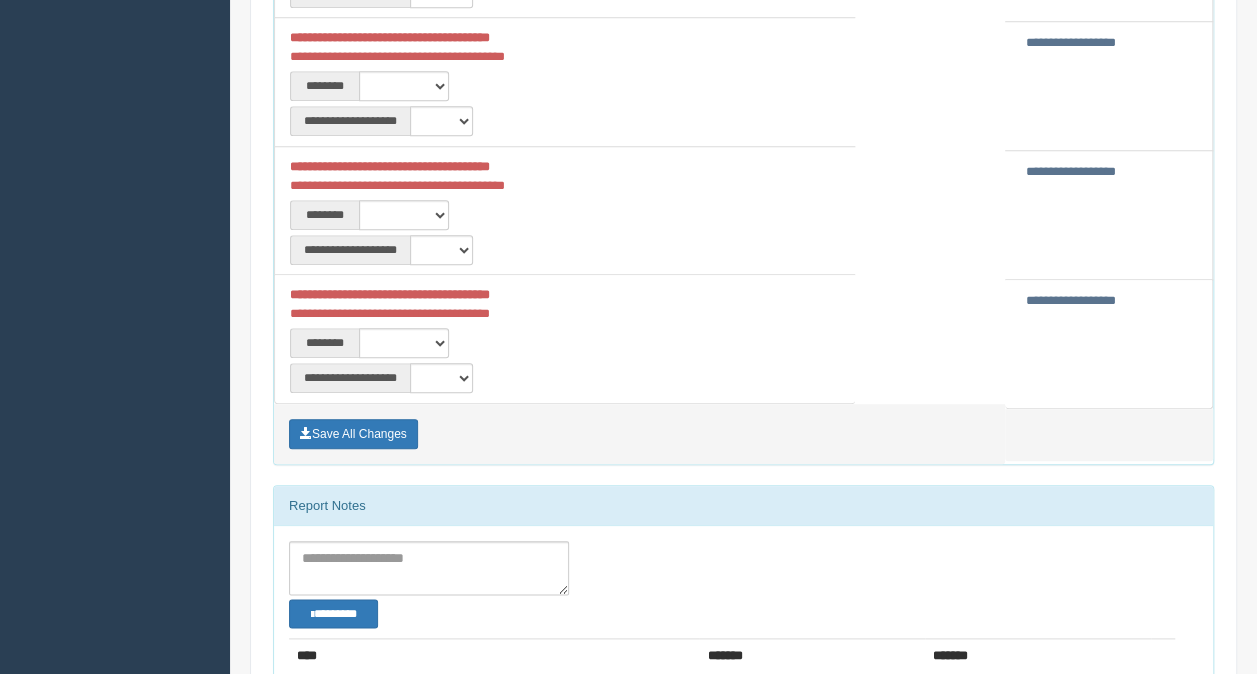 scroll, scrollTop: 873, scrollLeft: 0, axis: vertical 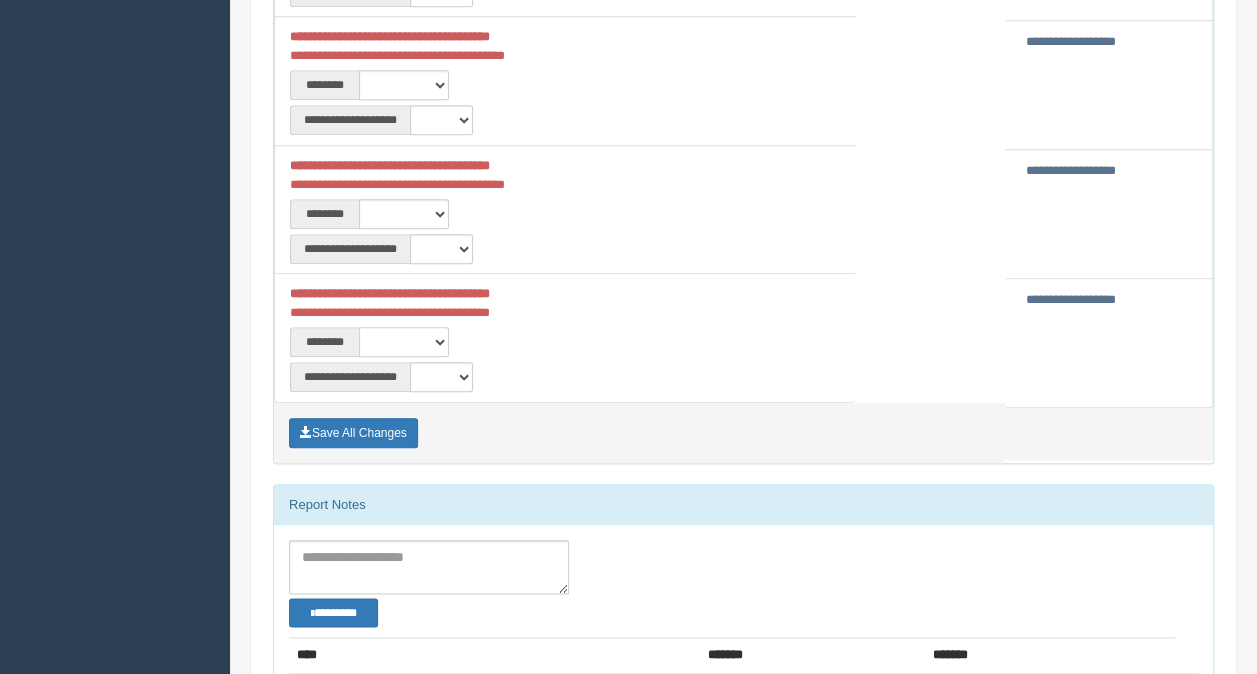 click on "**********" at bounding box center [404, 342] 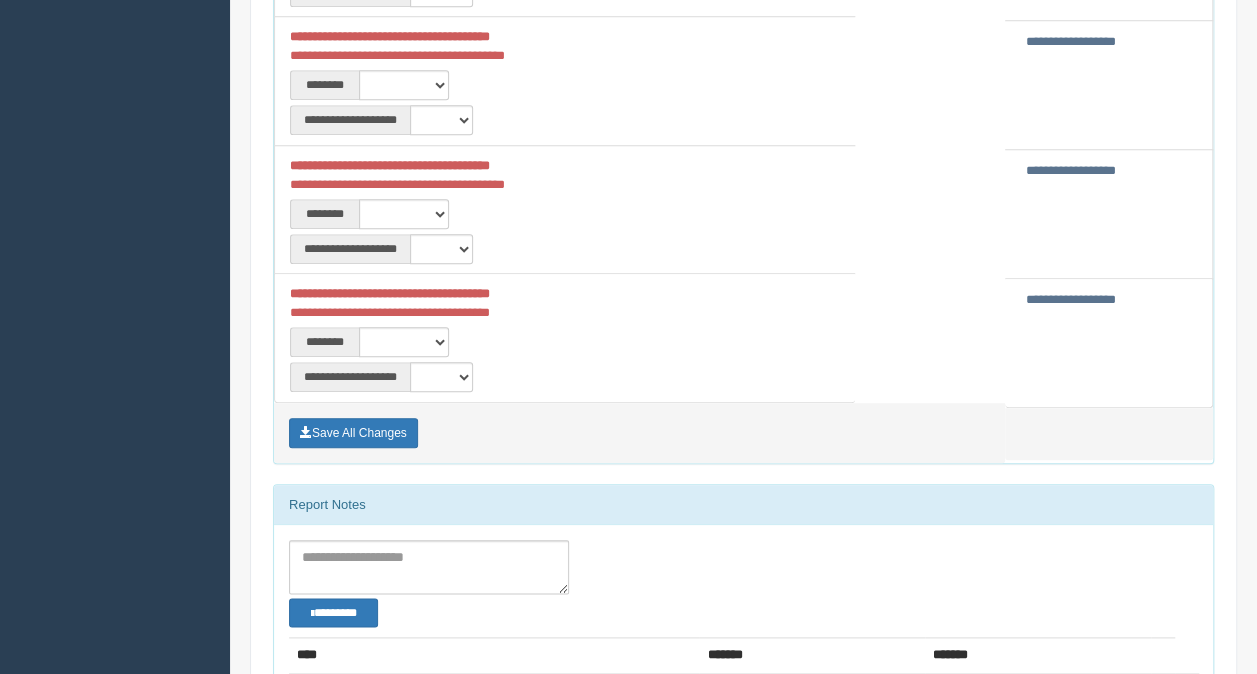 click on "**********" at bounding box center [470, 303] 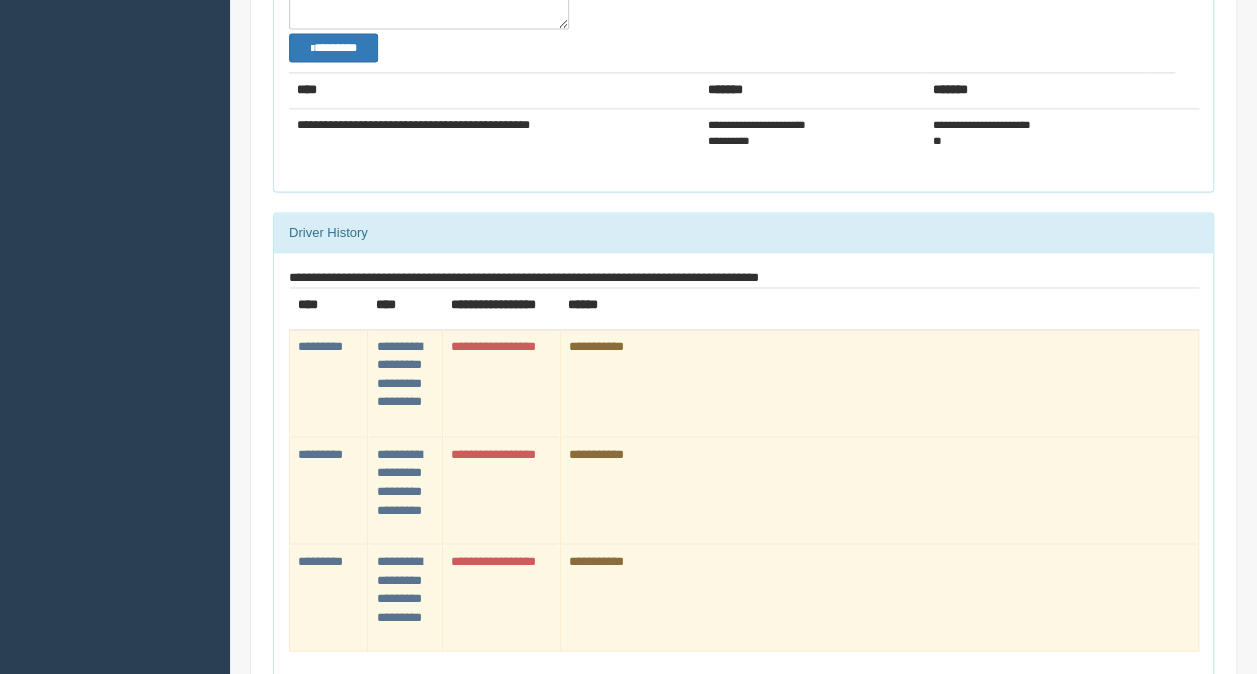 scroll, scrollTop: 1562, scrollLeft: 0, axis: vertical 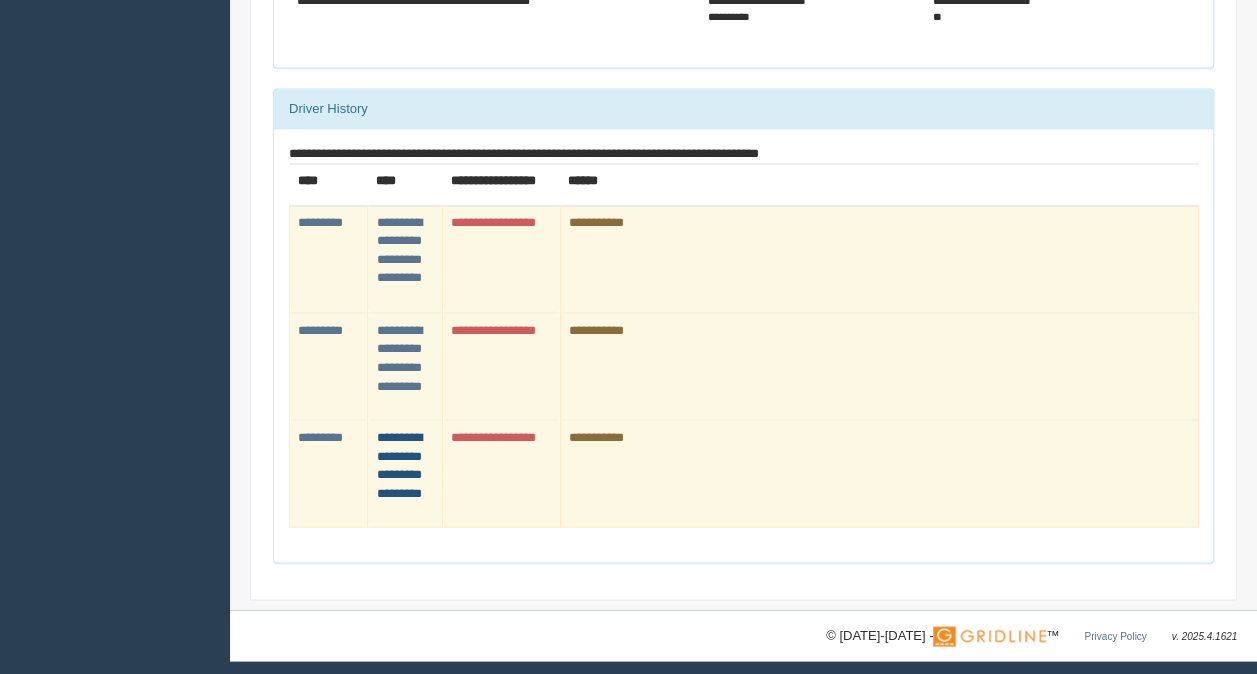 click on "**********" at bounding box center (398, 464) 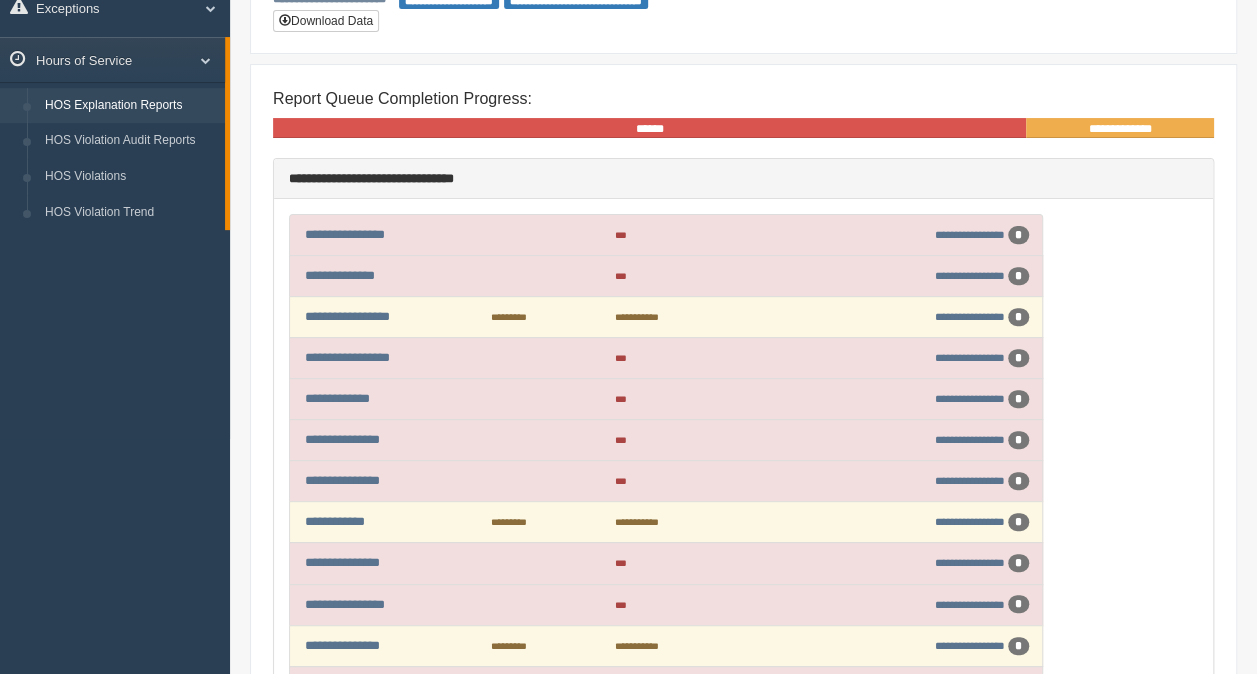 scroll, scrollTop: 236, scrollLeft: 0, axis: vertical 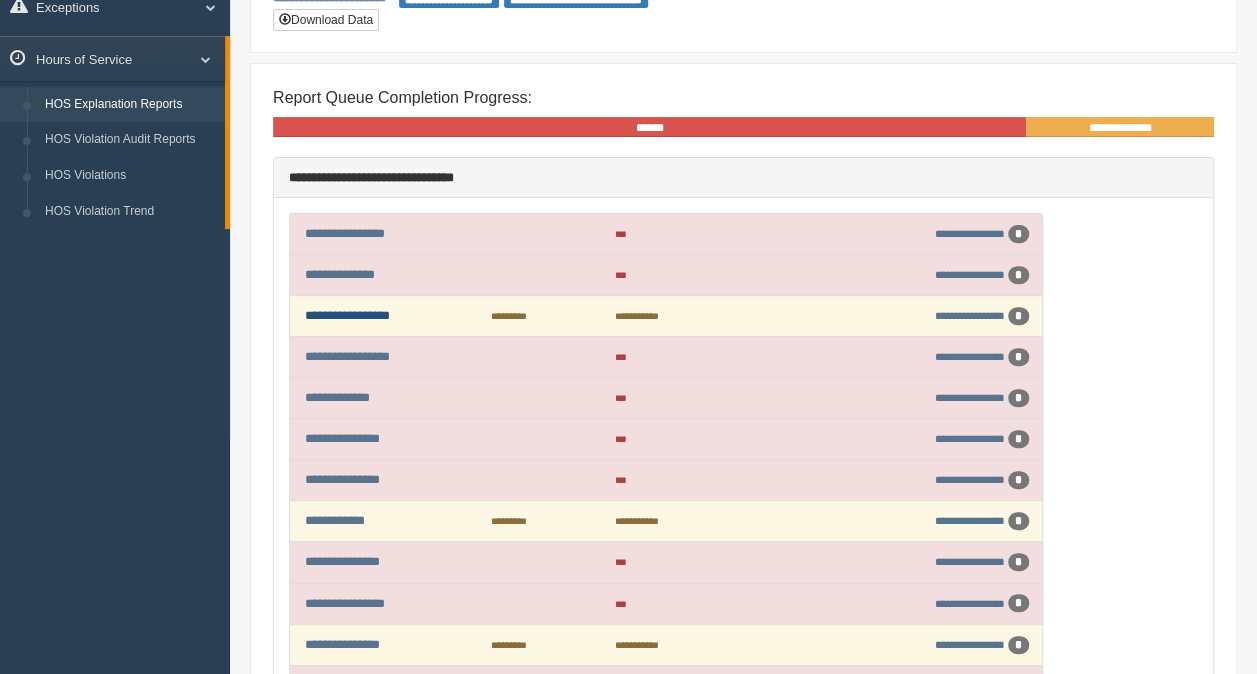 click on "**********" at bounding box center [347, 315] 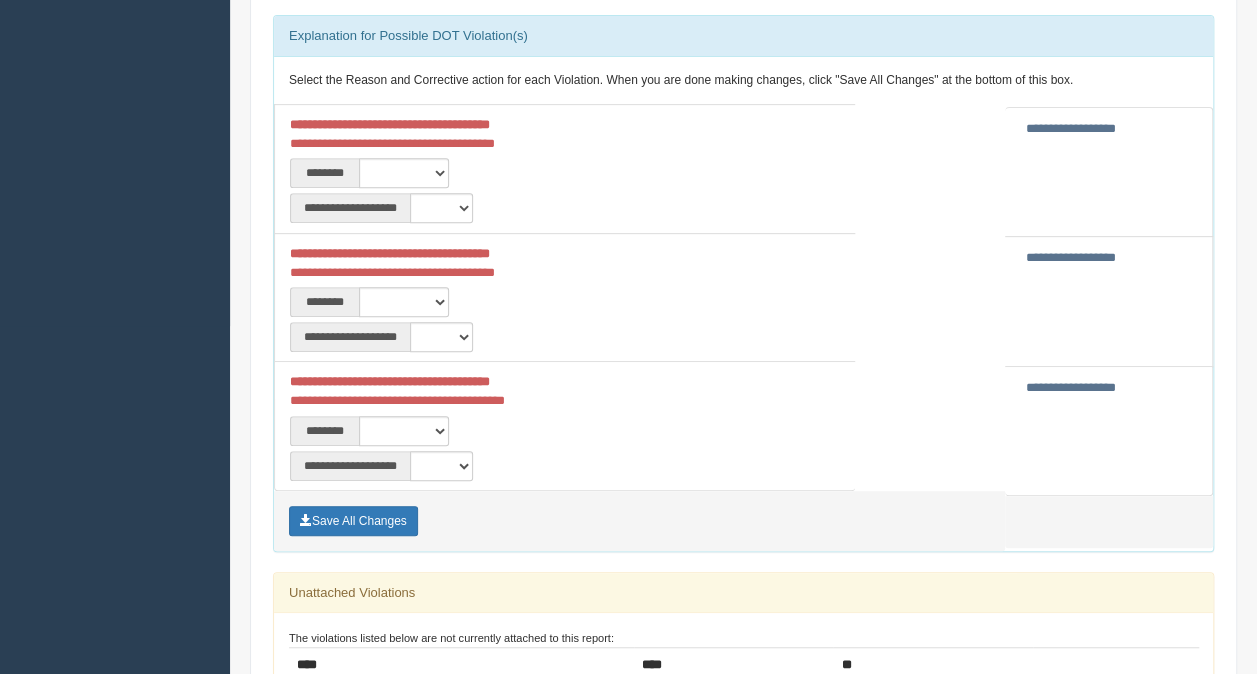 scroll, scrollTop: 351, scrollLeft: 0, axis: vertical 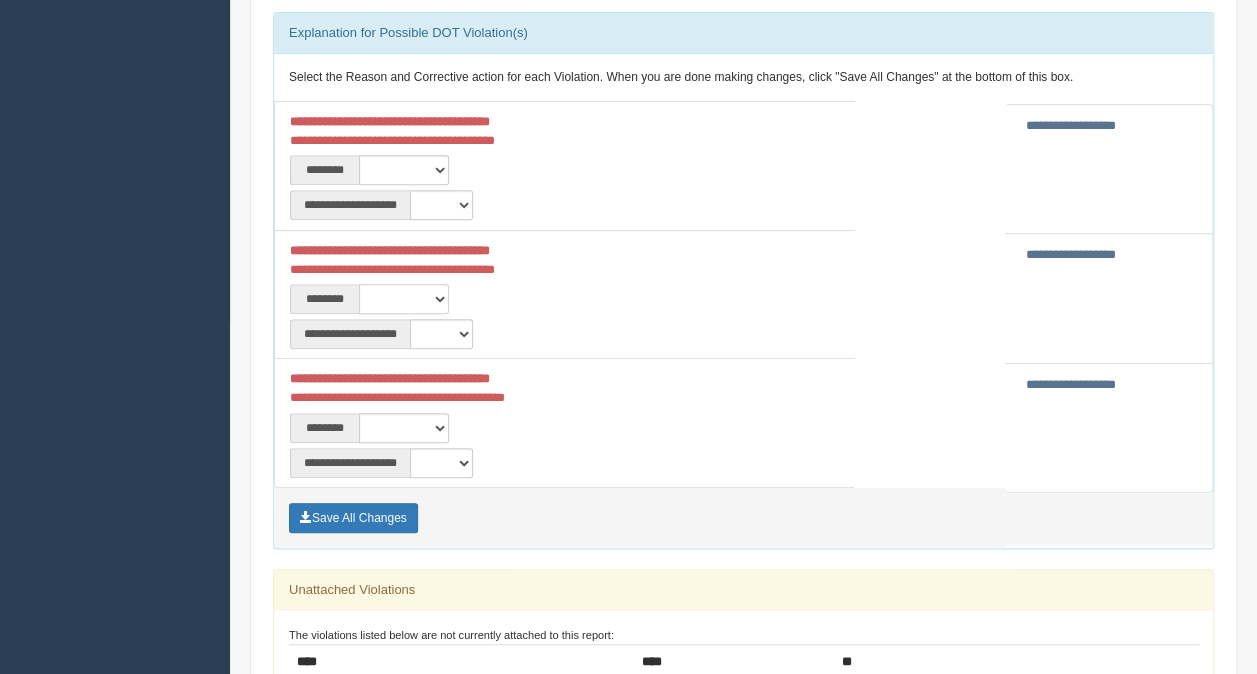 click on "**********" at bounding box center [404, 299] 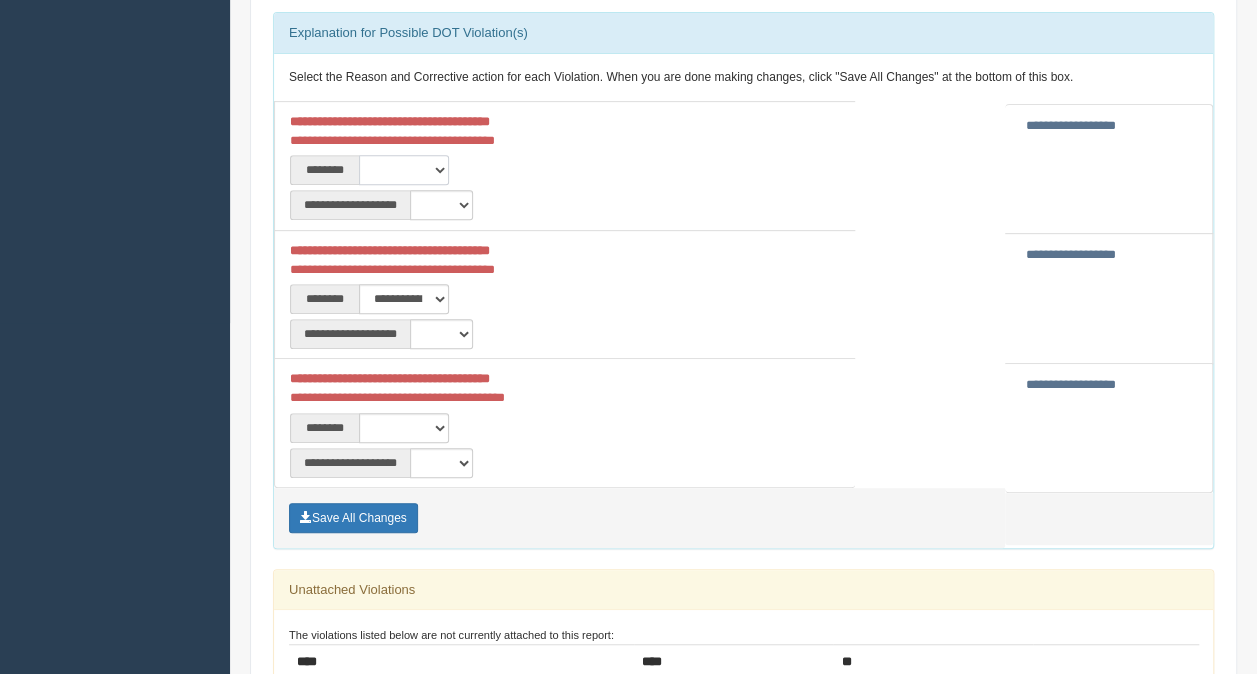 drag, startPoint x: 434, startPoint y: 164, endPoint x: 425, endPoint y: 216, distance: 52.773098 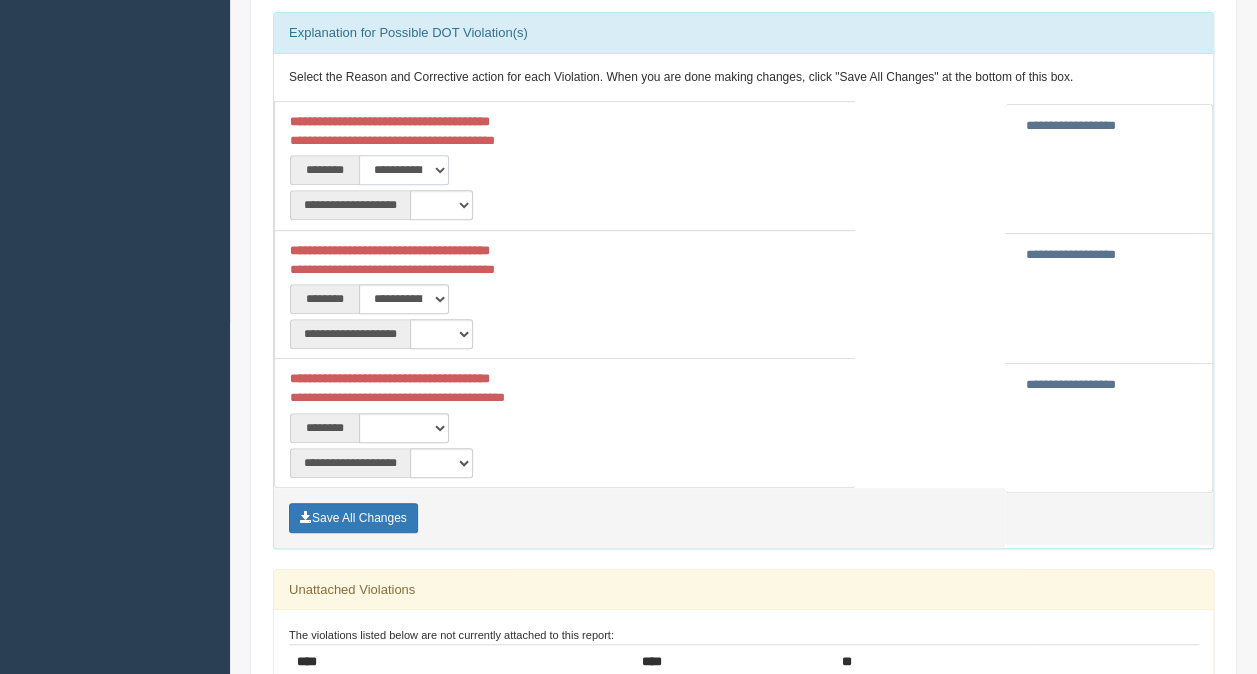 click on "**********" at bounding box center (404, 170) 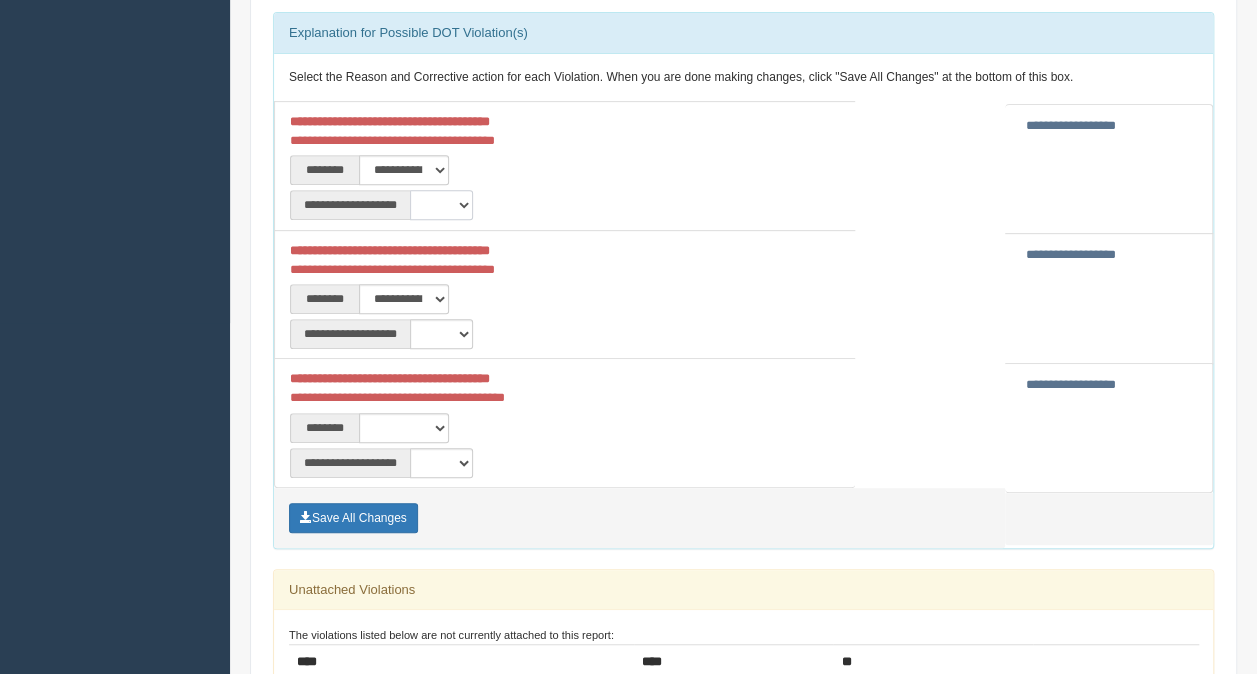 click on "**********" at bounding box center (441, 205) 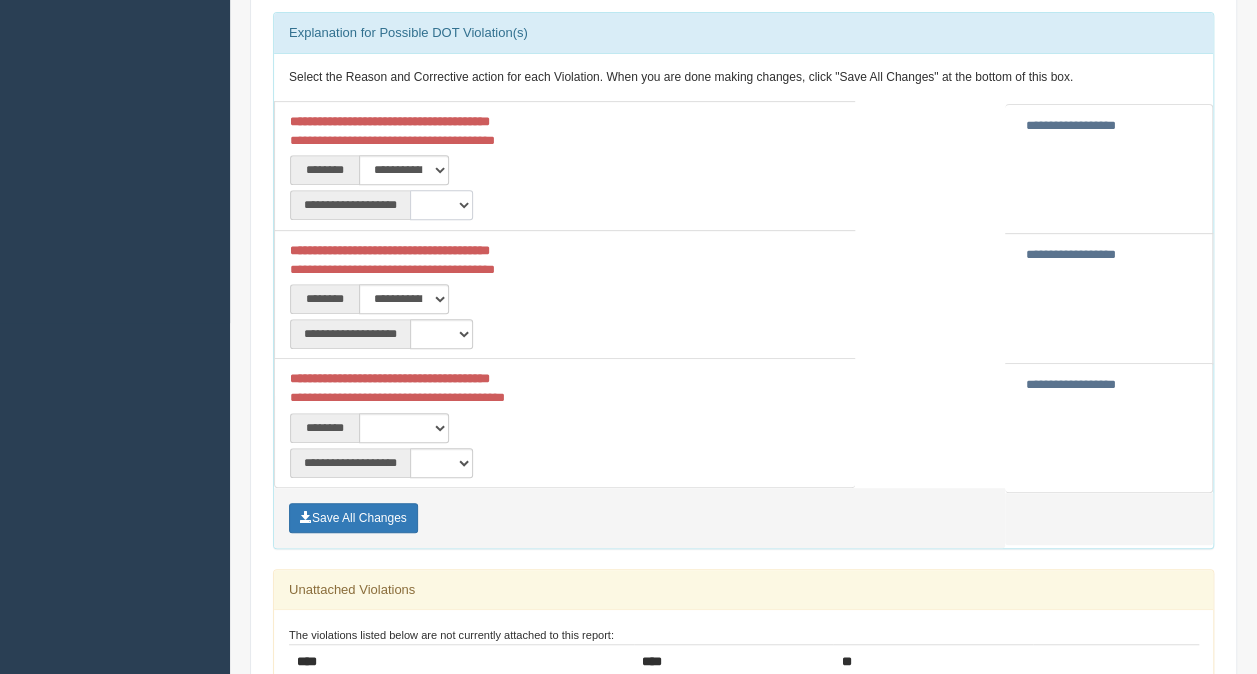 select on "**" 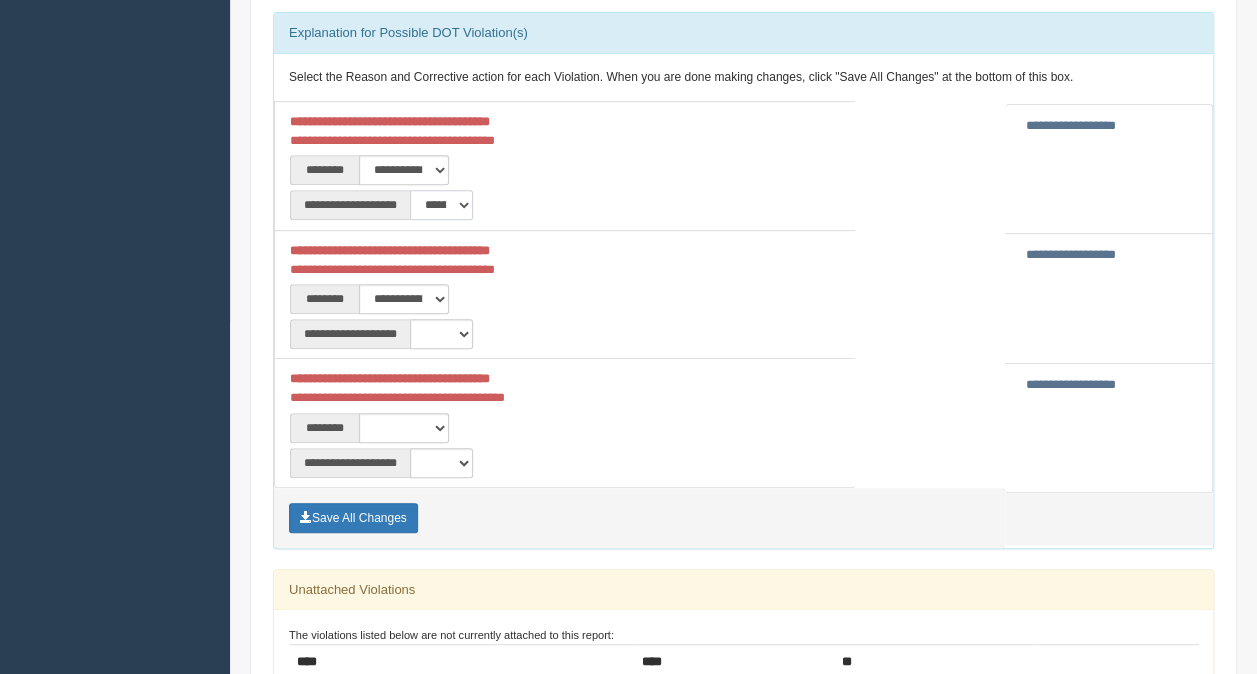 click on "**********" at bounding box center (441, 205) 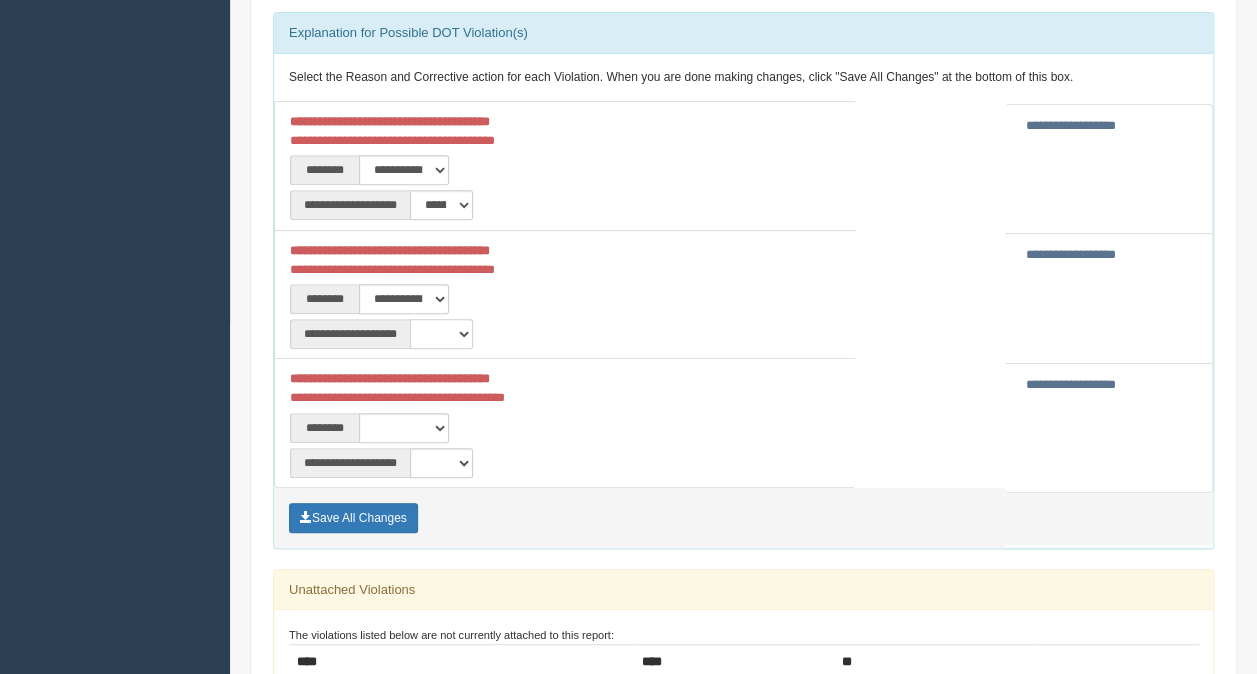 drag, startPoint x: 436, startPoint y: 342, endPoint x: 440, endPoint y: 384, distance: 42.190044 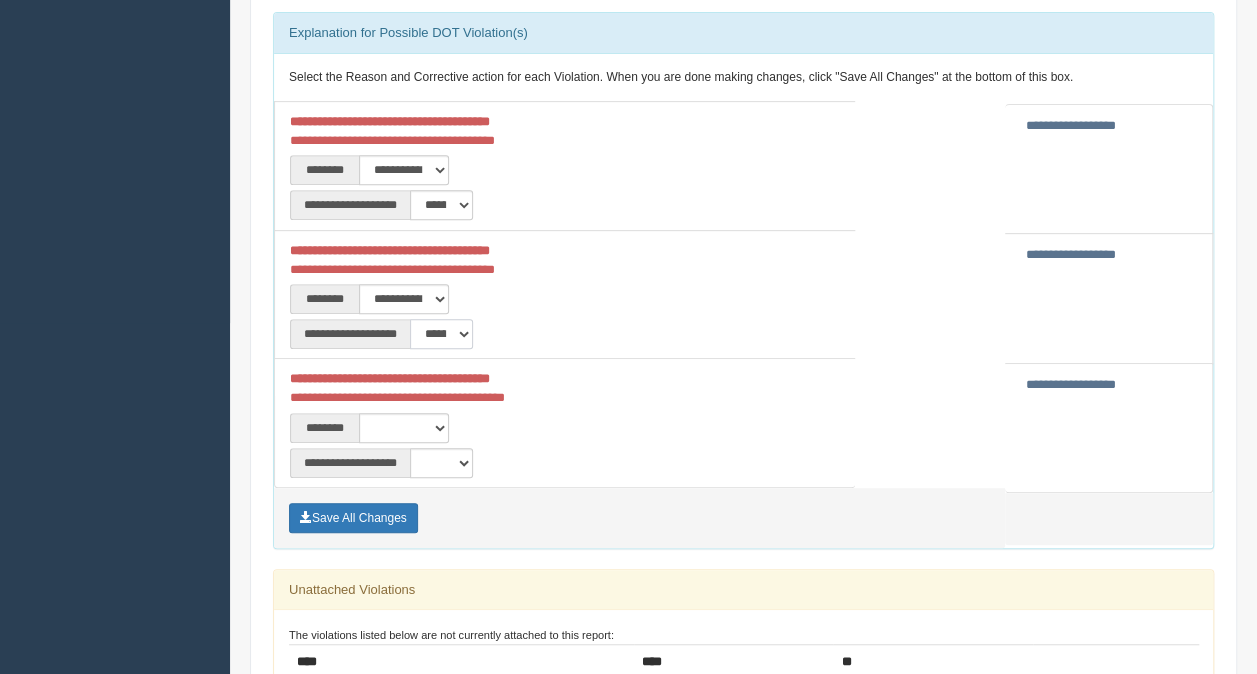 click on "**********" at bounding box center (441, 334) 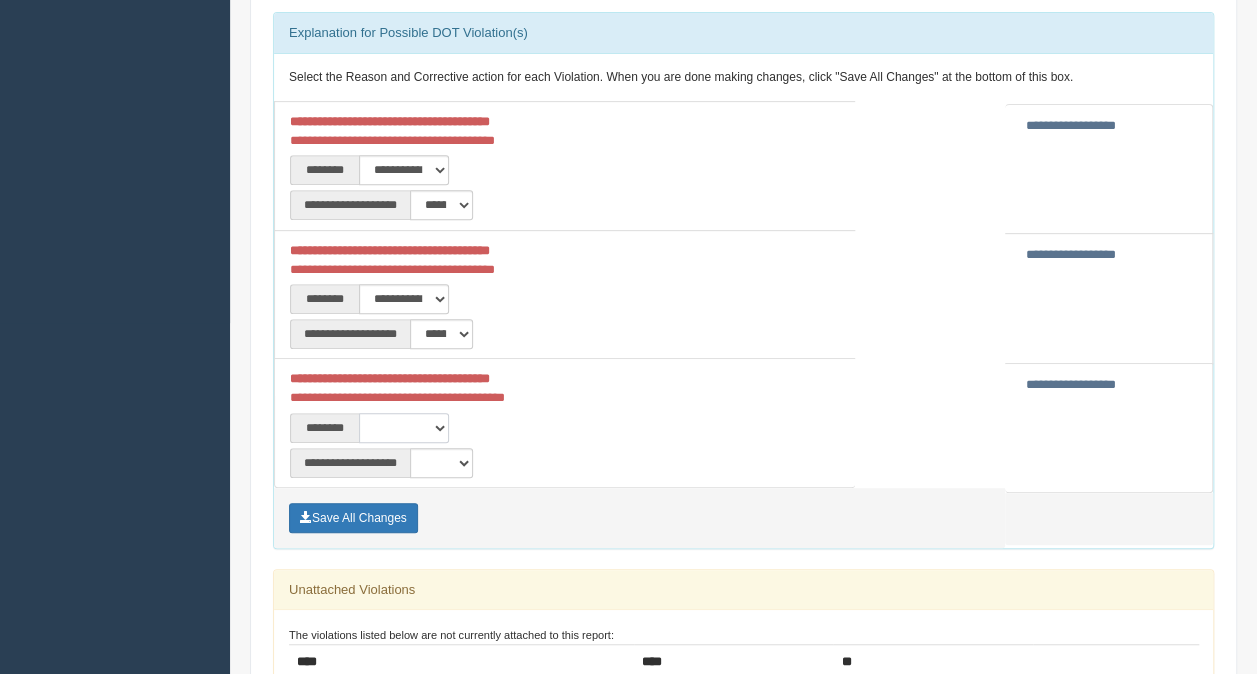 click on "**********" at bounding box center (404, 428) 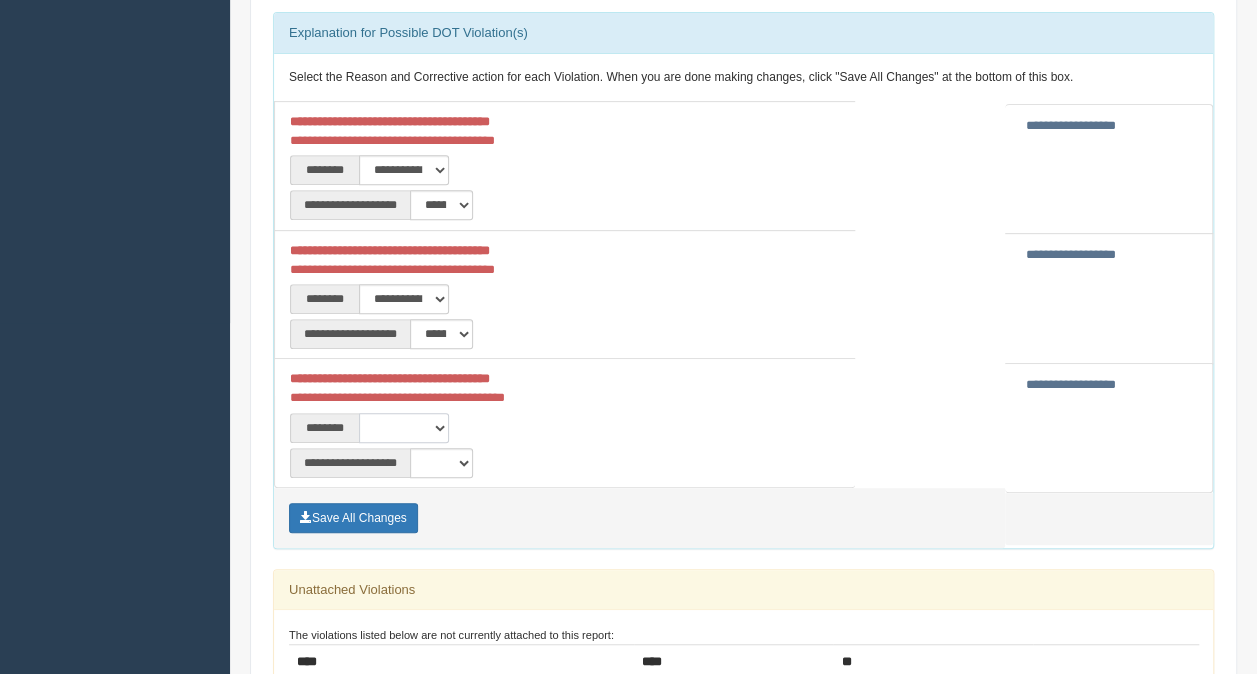 select on "****" 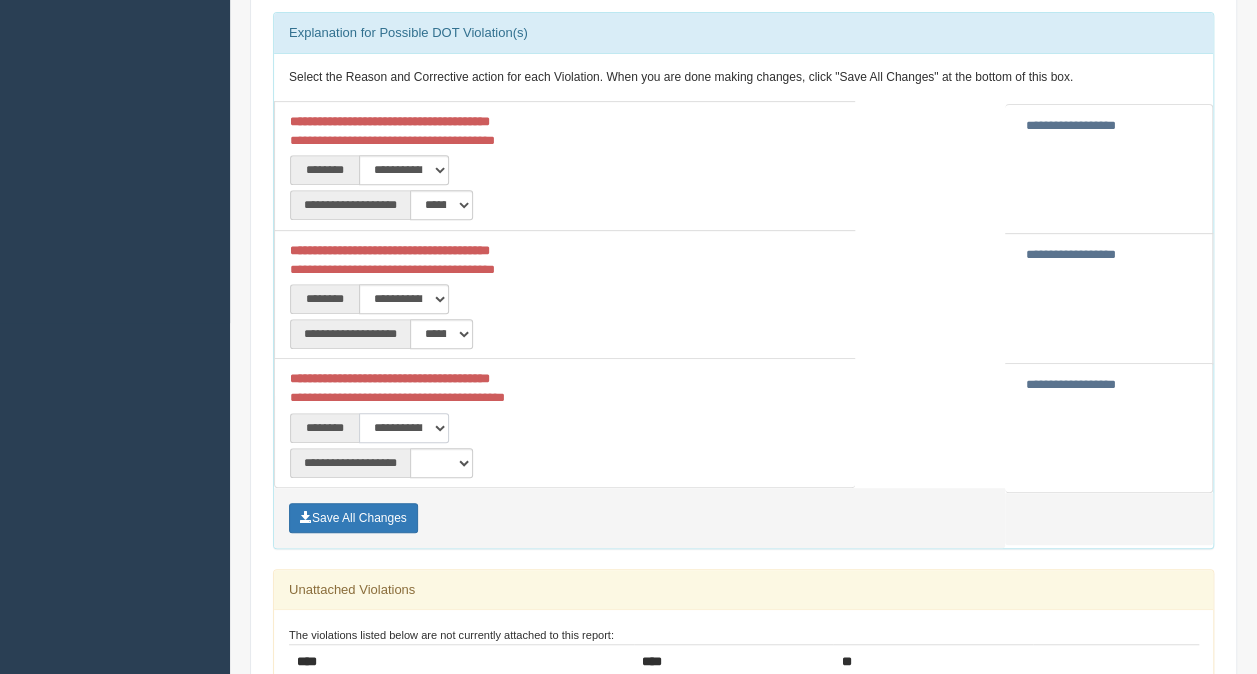 click on "**********" at bounding box center [404, 428] 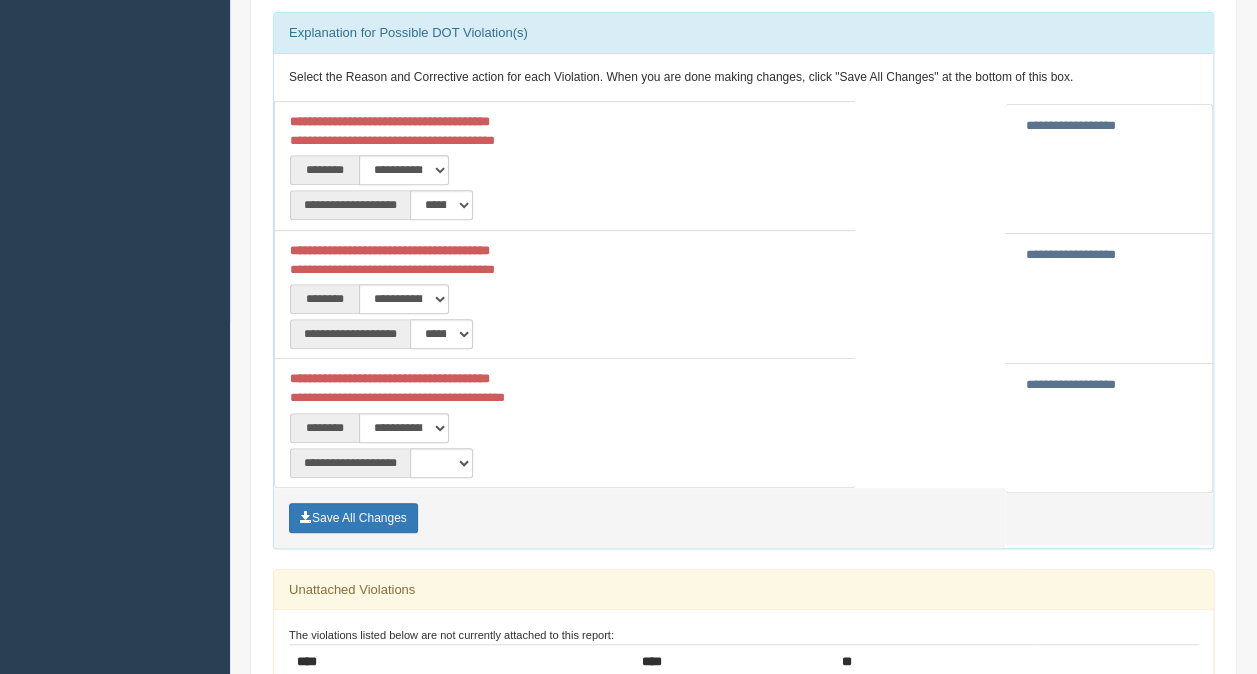 click on "**********" at bounding box center (564, 423) 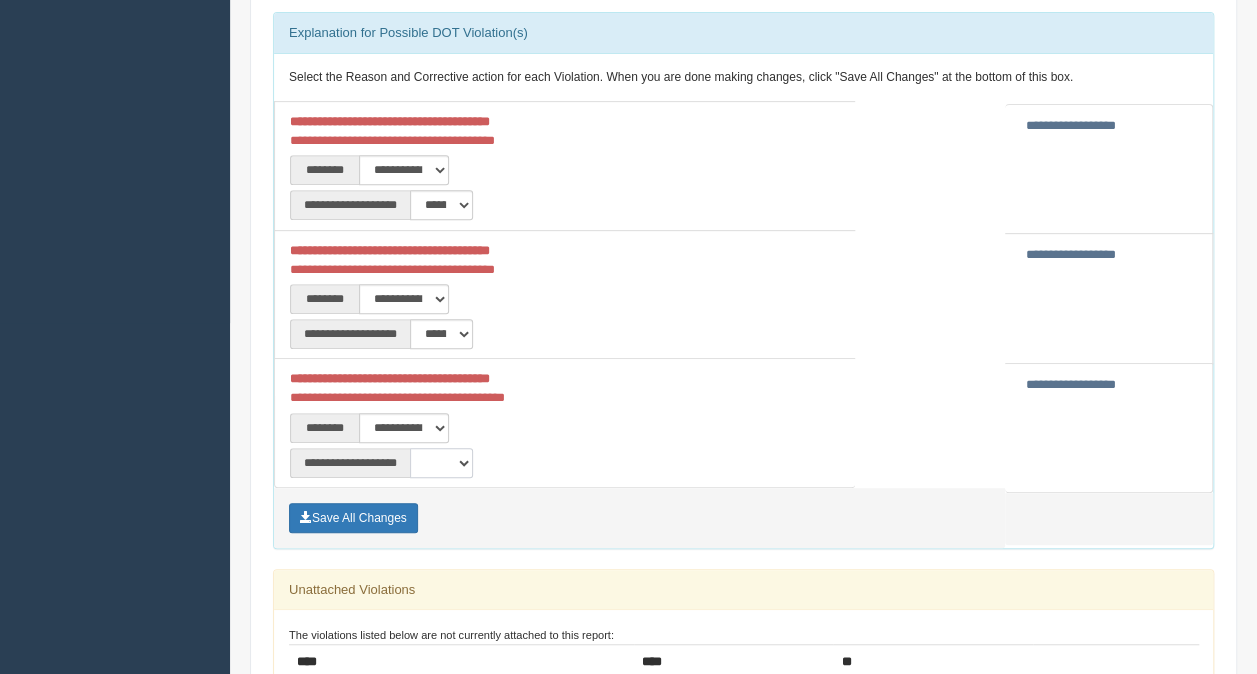 click on "**********" at bounding box center [441, 463] 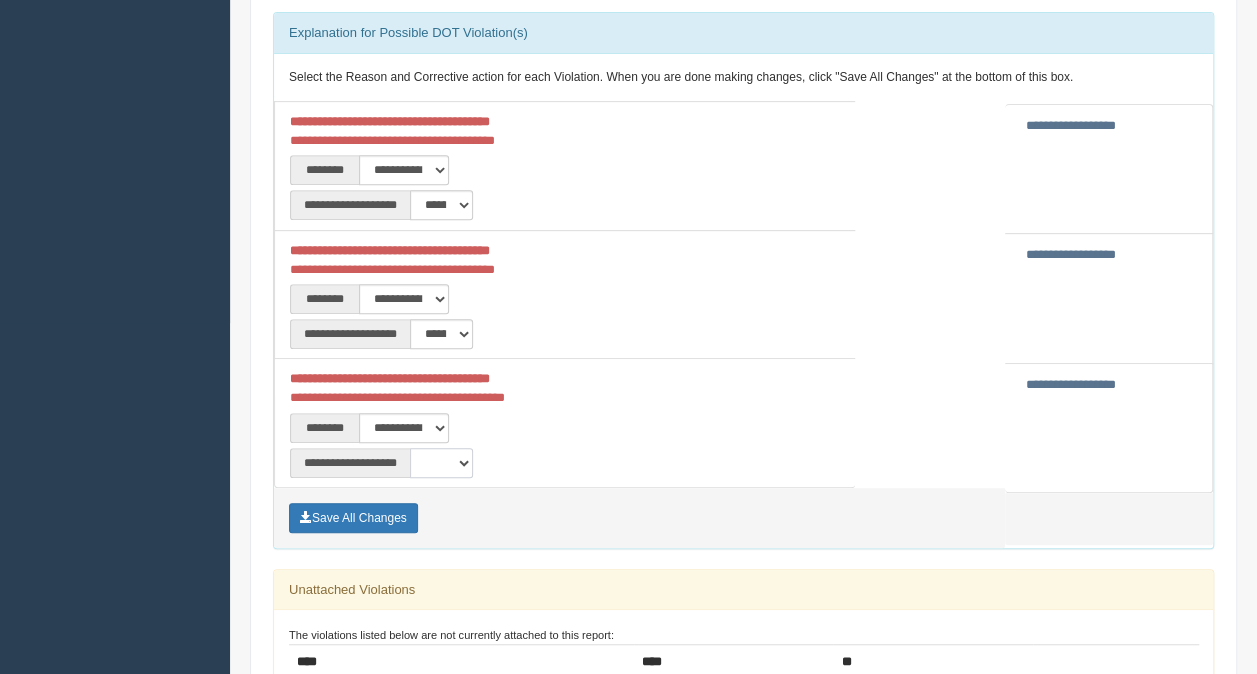 select on "**" 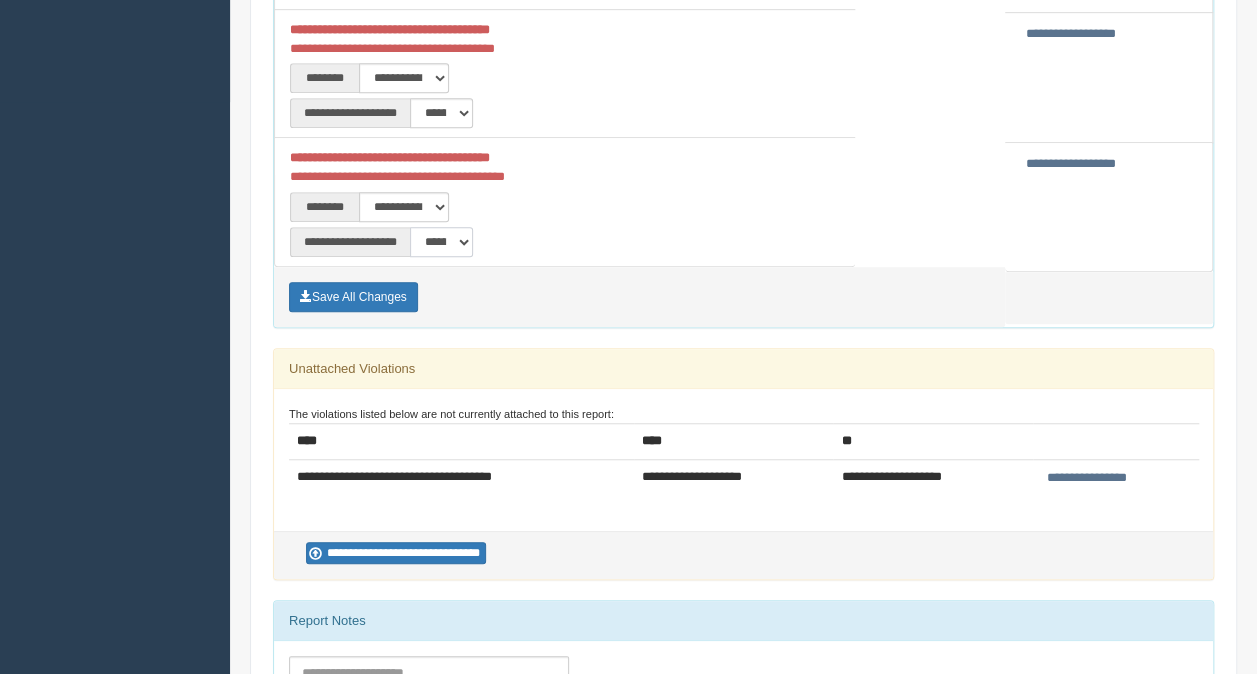 scroll, scrollTop: 605, scrollLeft: 0, axis: vertical 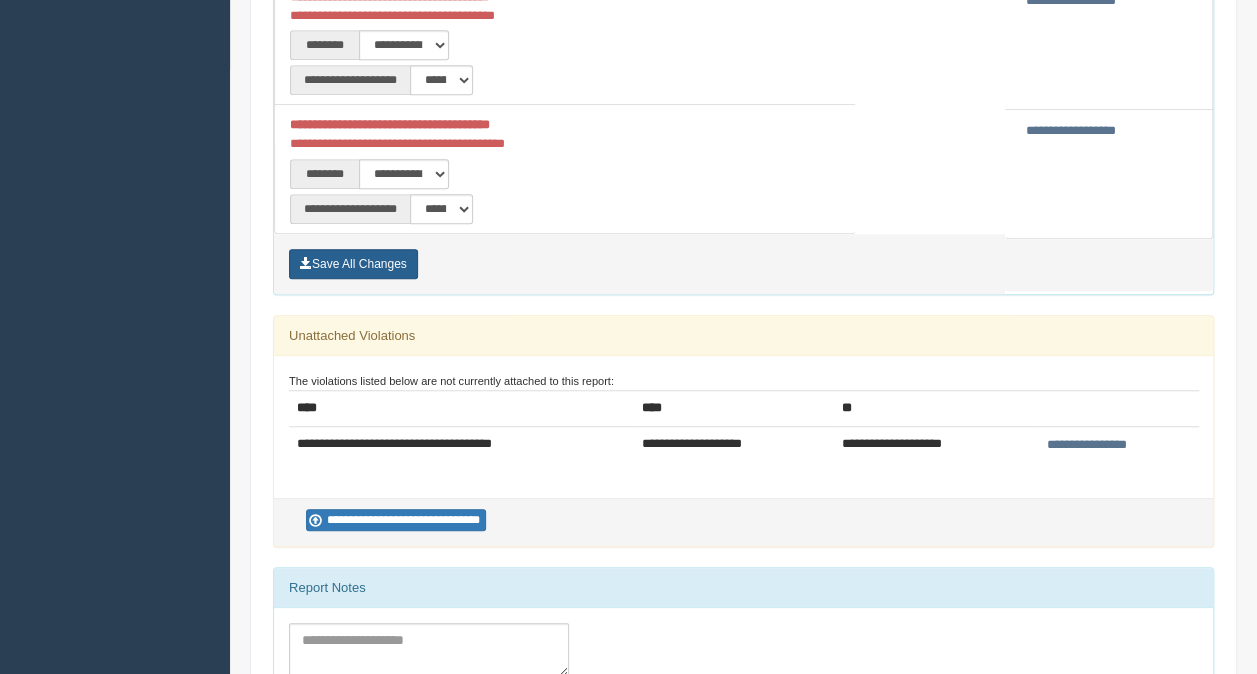 click on "Save All Changes" at bounding box center [353, 264] 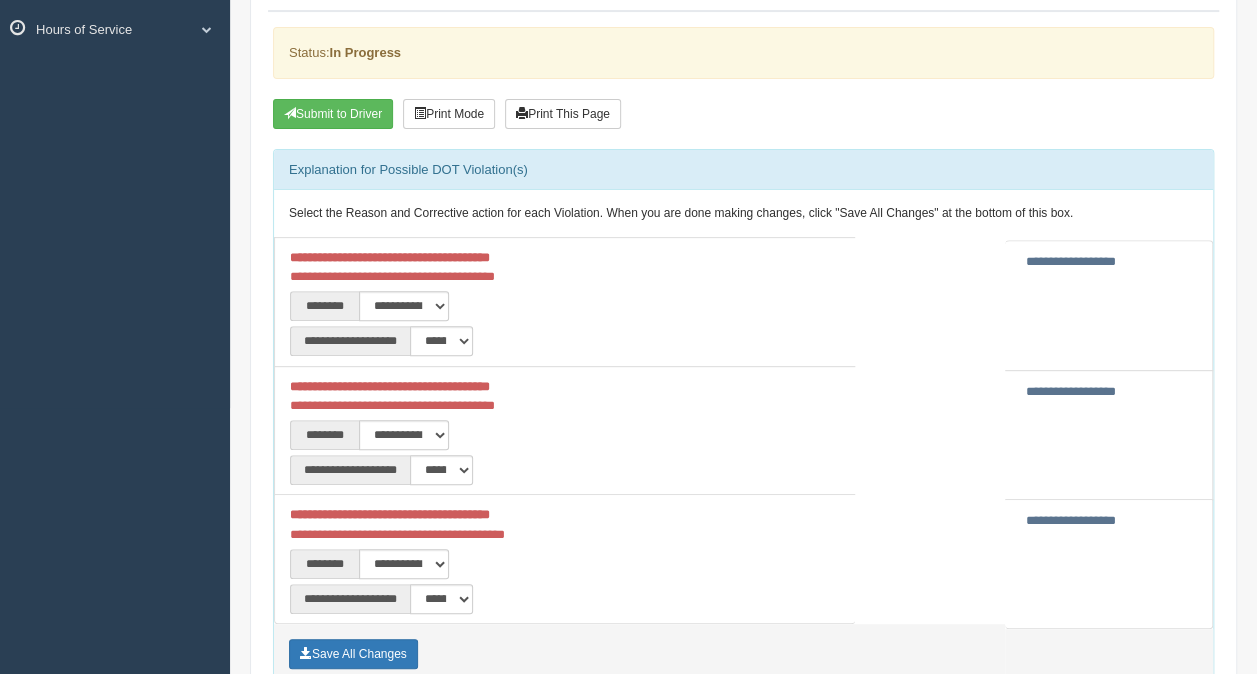 scroll, scrollTop: 0, scrollLeft: 0, axis: both 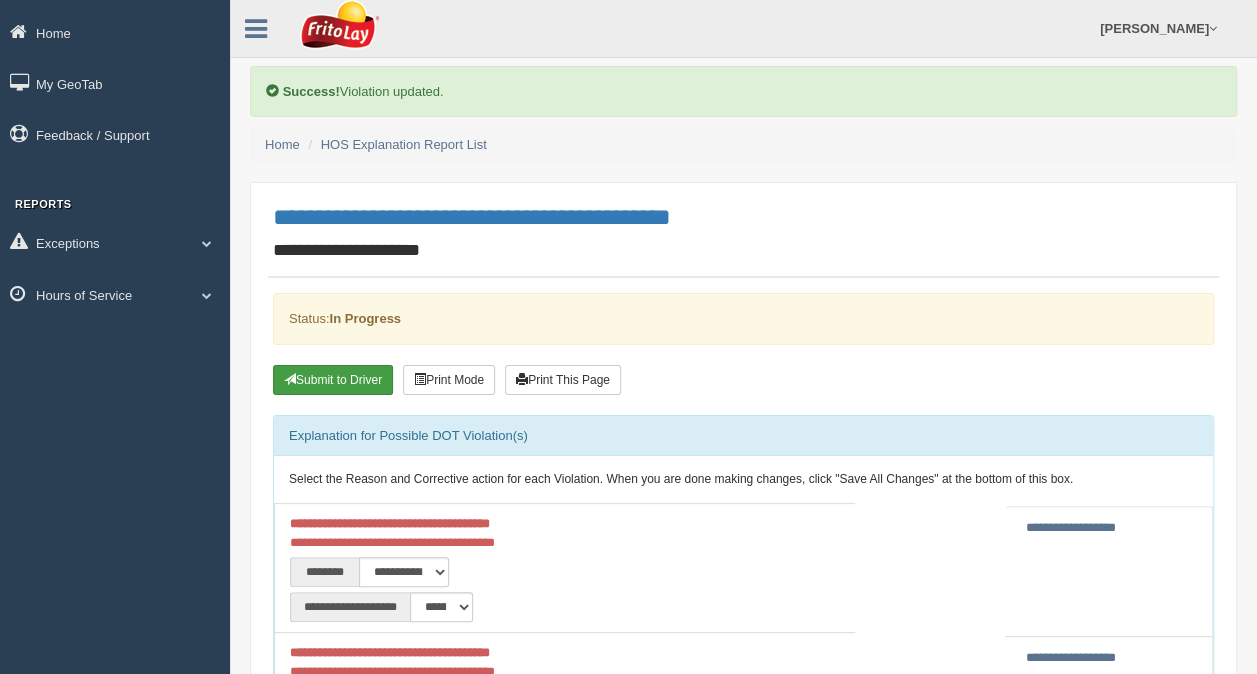click on "Submit to Driver" at bounding box center [333, 380] 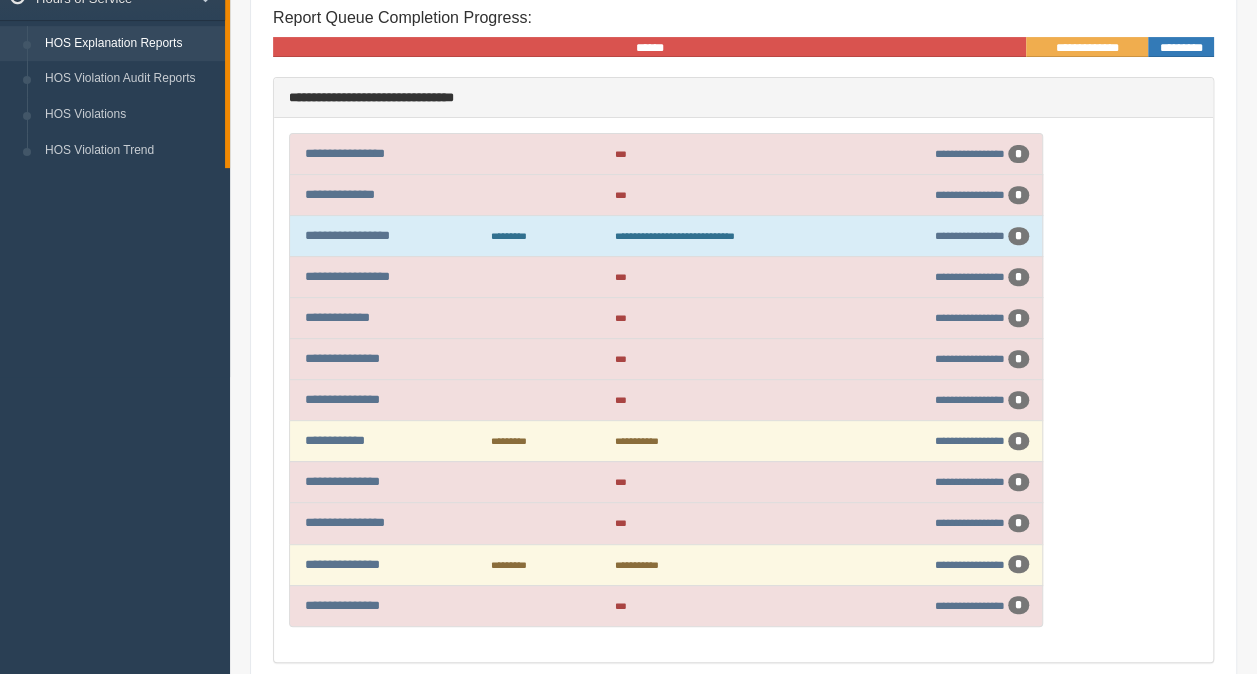 scroll, scrollTop: 298, scrollLeft: 0, axis: vertical 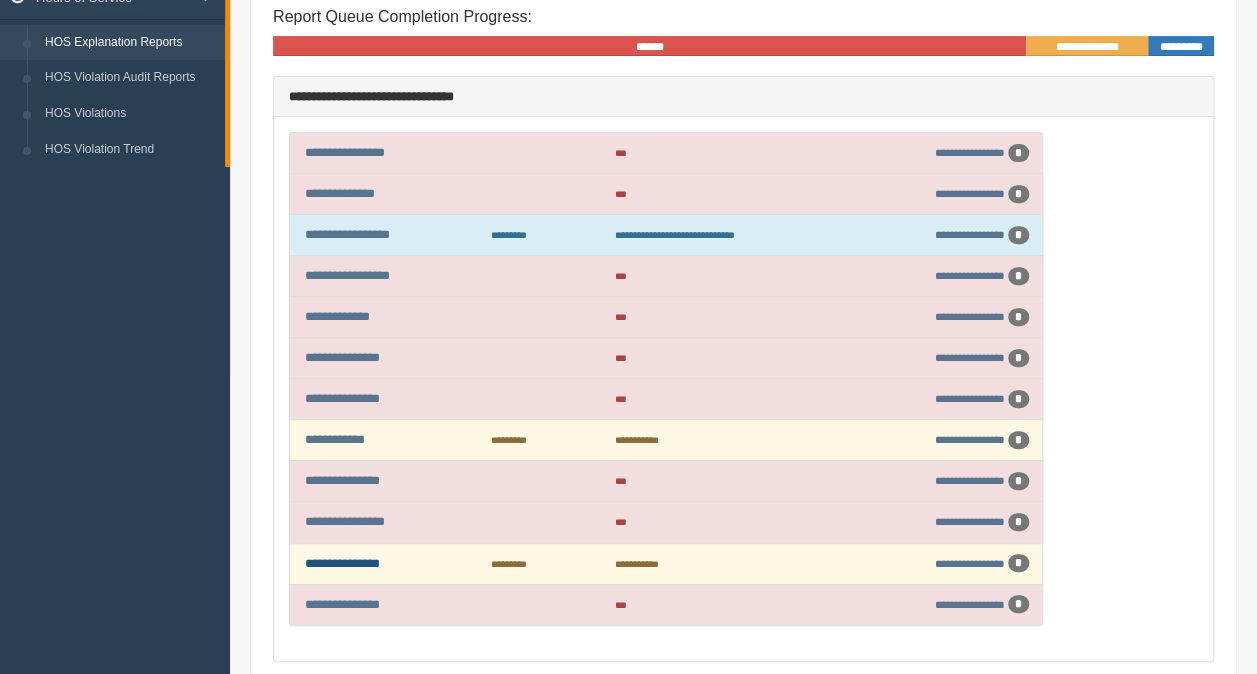 click on "**********" at bounding box center [342, 563] 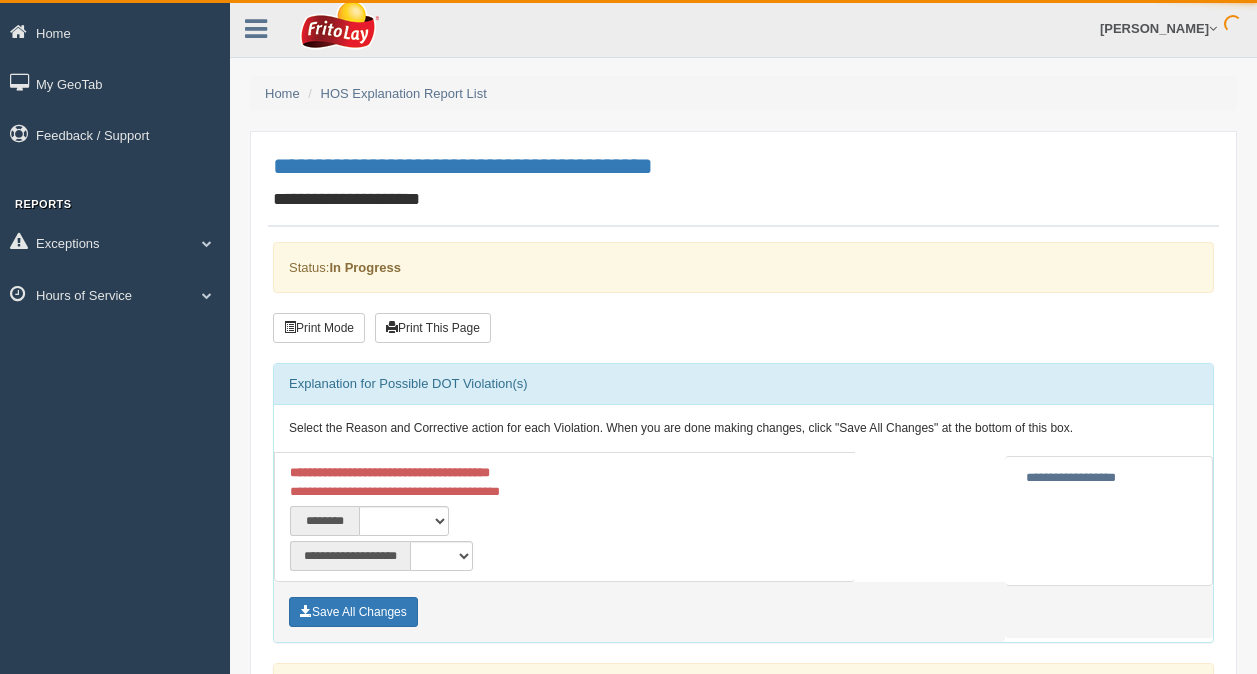 scroll, scrollTop: 0, scrollLeft: 0, axis: both 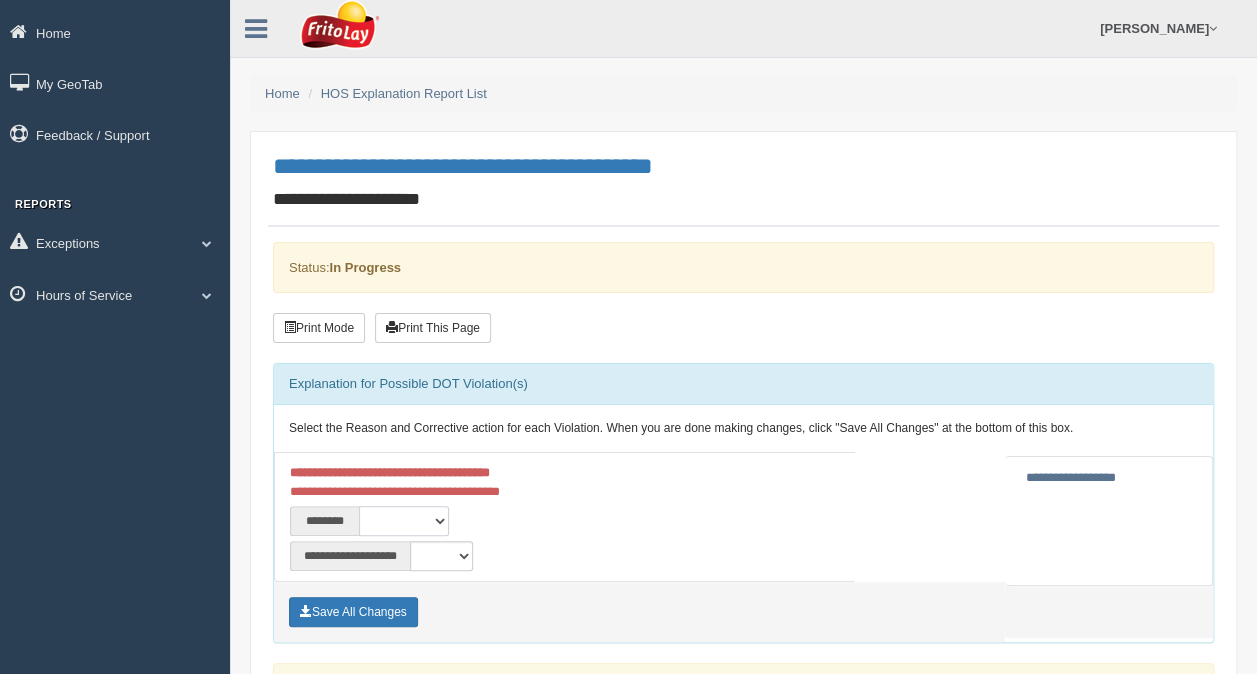 click on "**********" at bounding box center [404, 521] 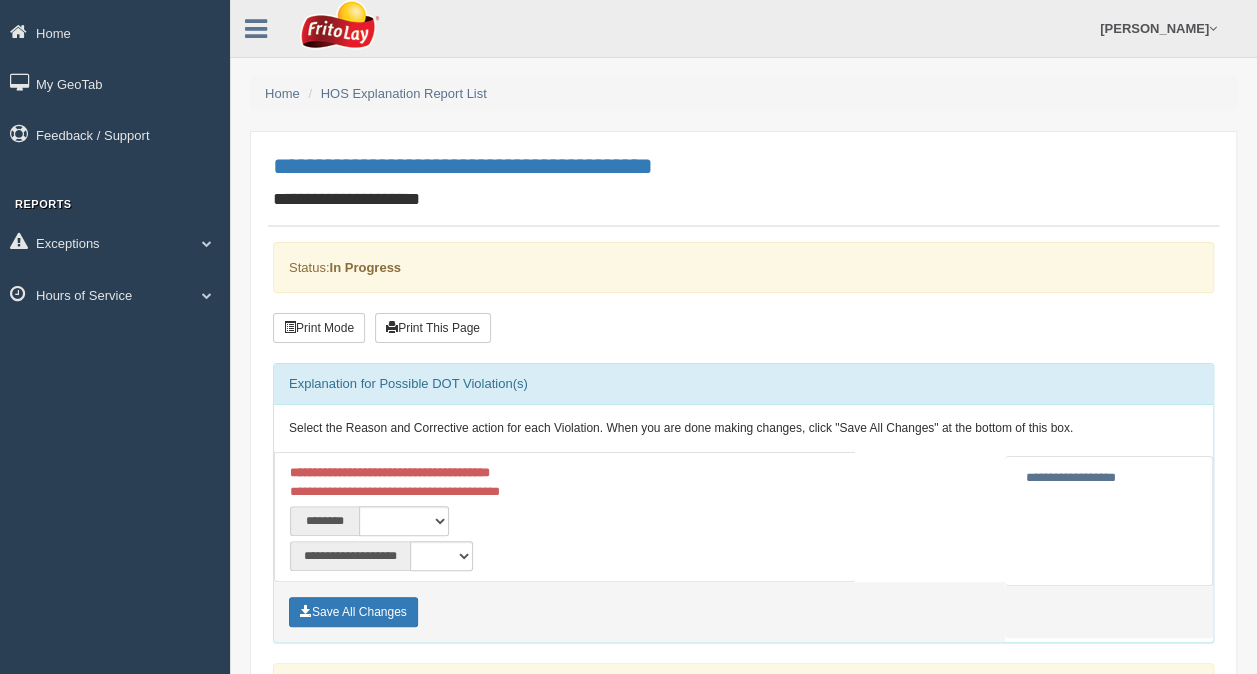 click on "**********" at bounding box center [564, 517] 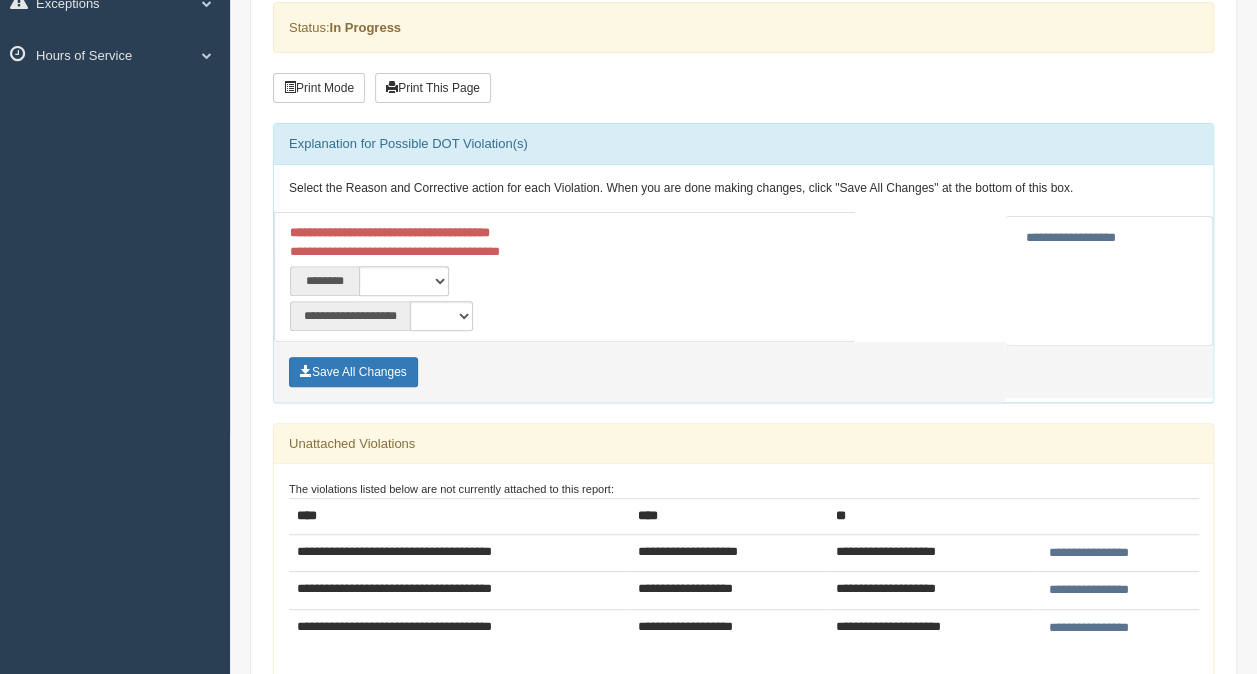 scroll, scrollTop: 239, scrollLeft: 0, axis: vertical 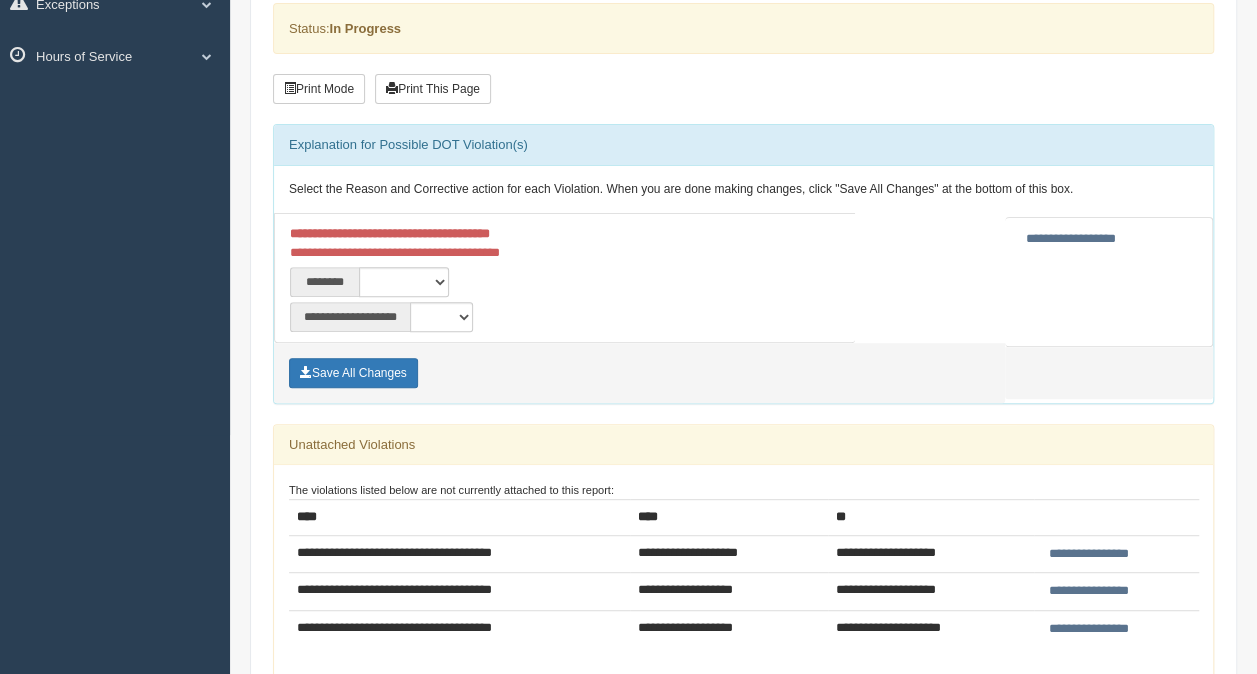 click on "**********" at bounding box center [1109, 282] 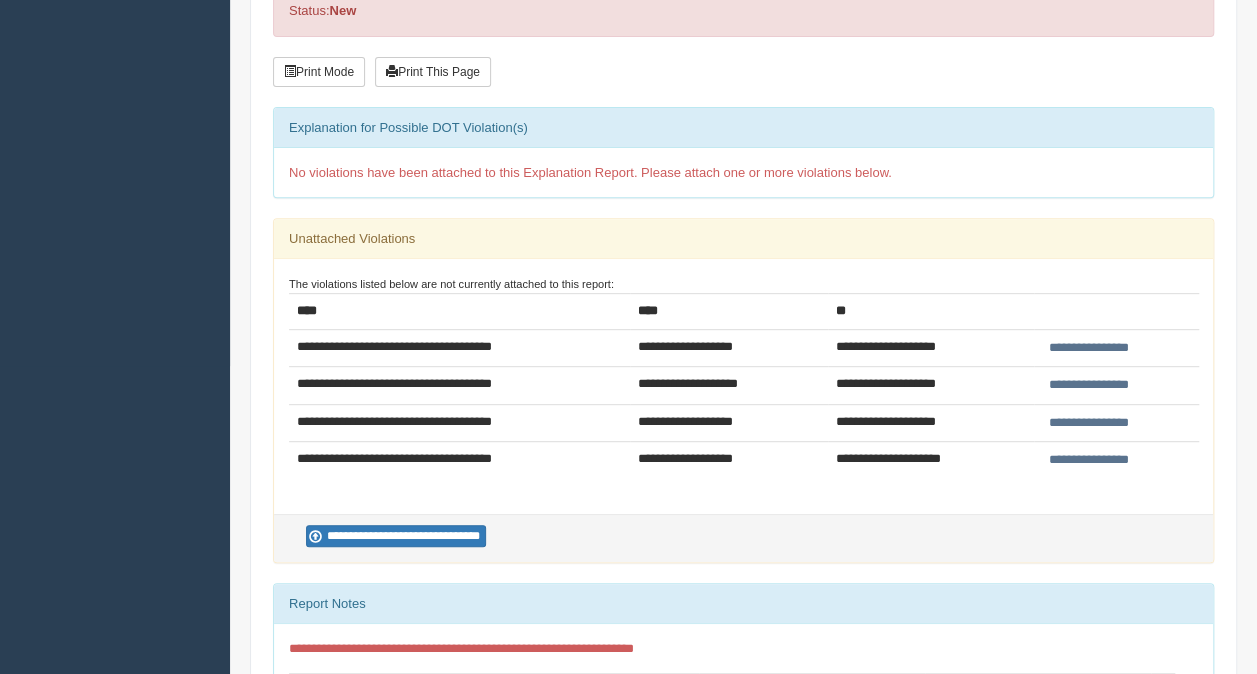 scroll, scrollTop: 317, scrollLeft: 0, axis: vertical 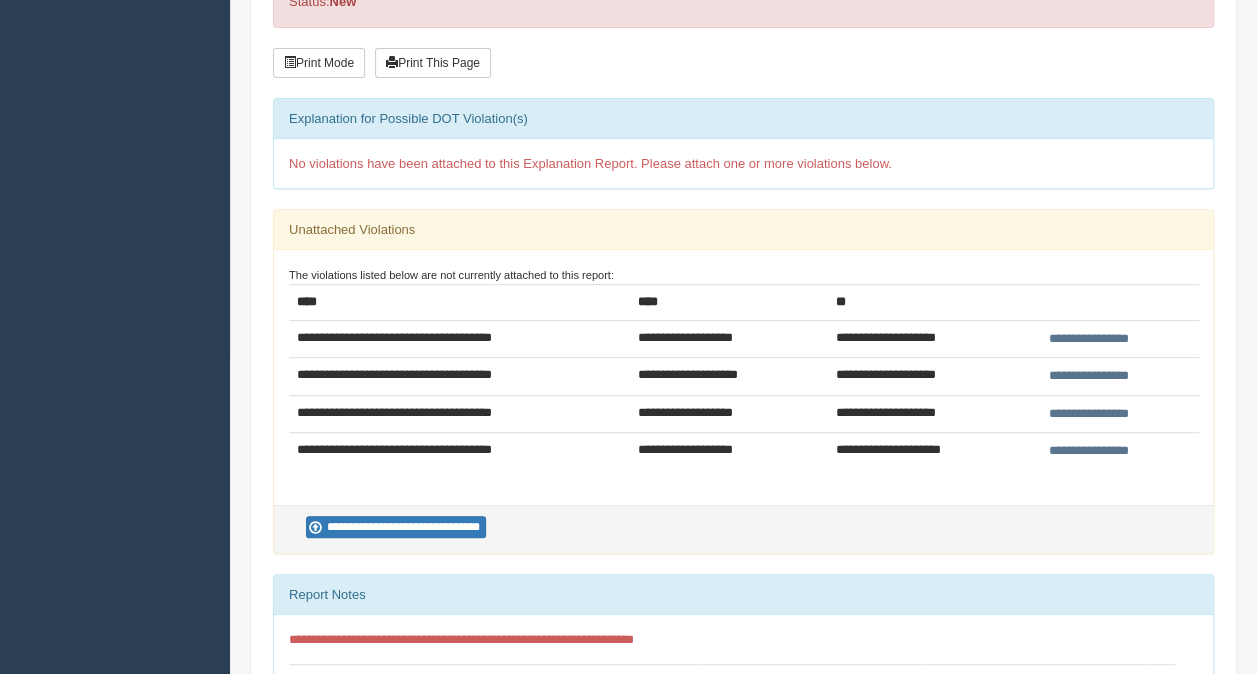 click on "**********" at bounding box center [743, 377] 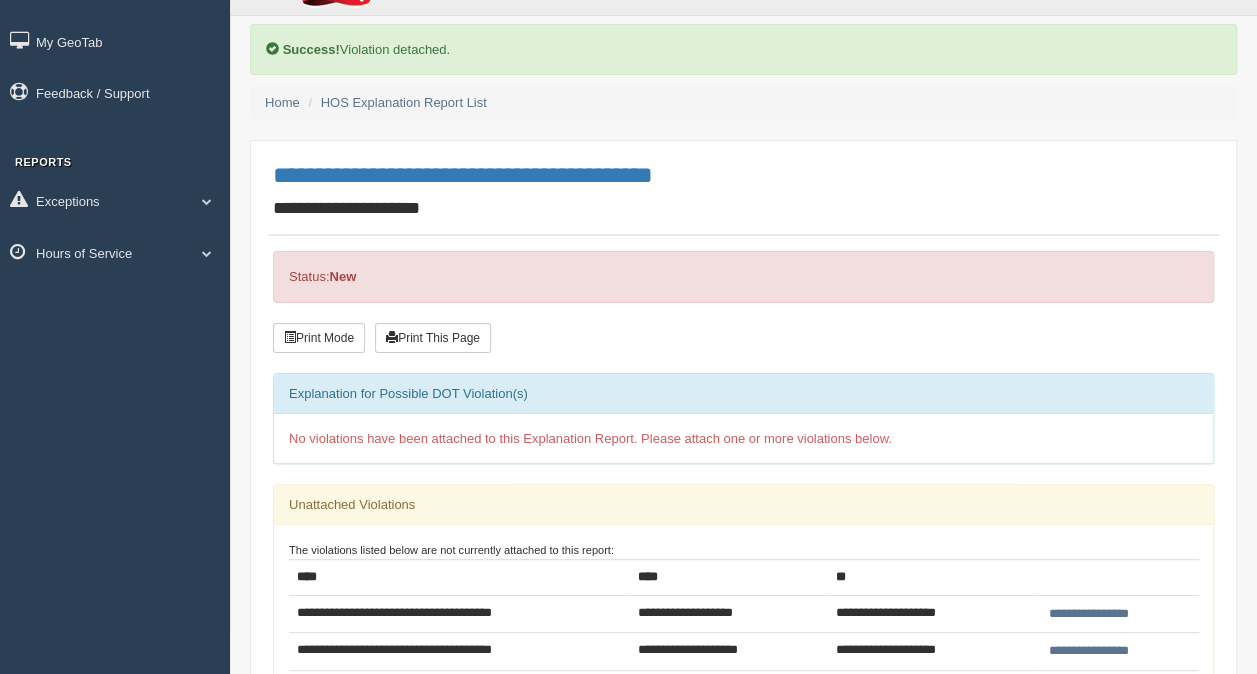 scroll, scrollTop: 0, scrollLeft: 0, axis: both 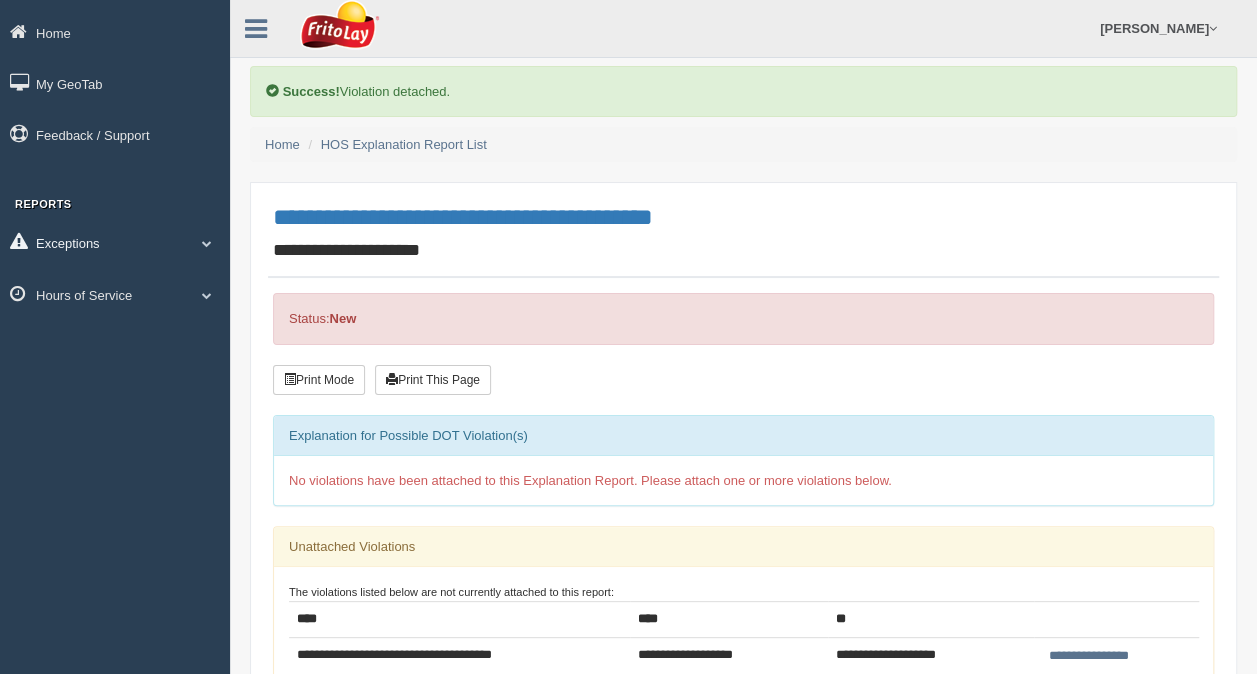 click on "Exceptions" at bounding box center [115, 242] 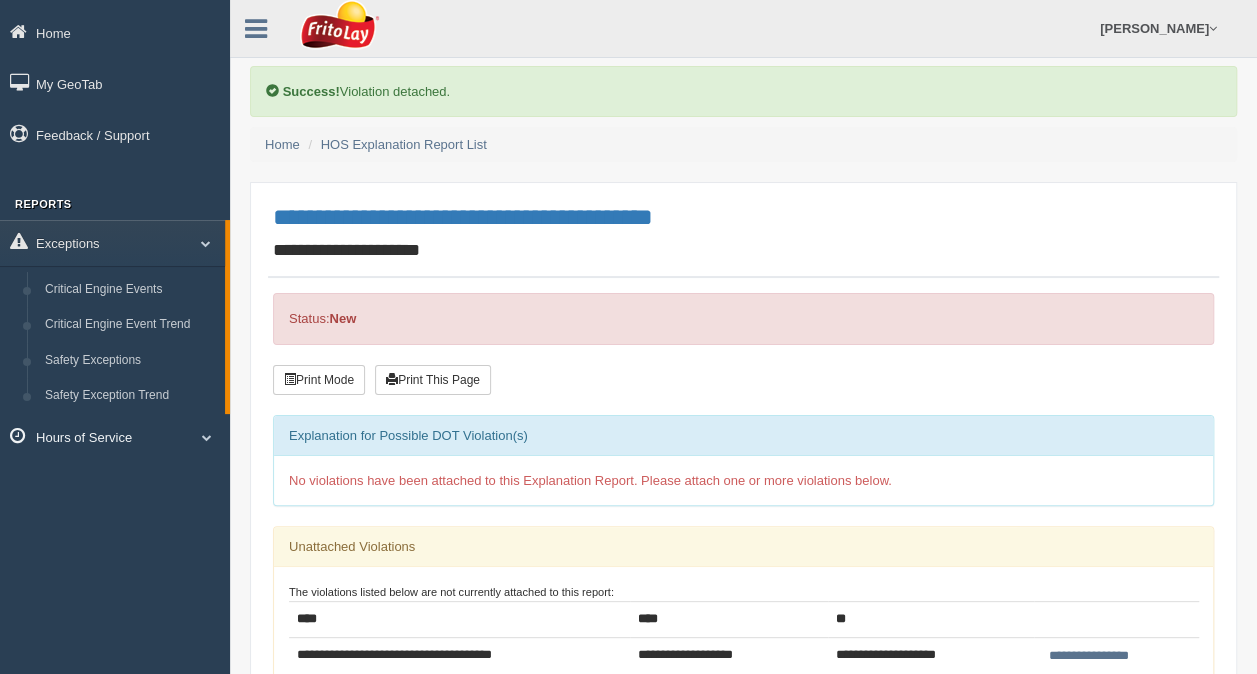 click on "Hours of Service" at bounding box center [115, 436] 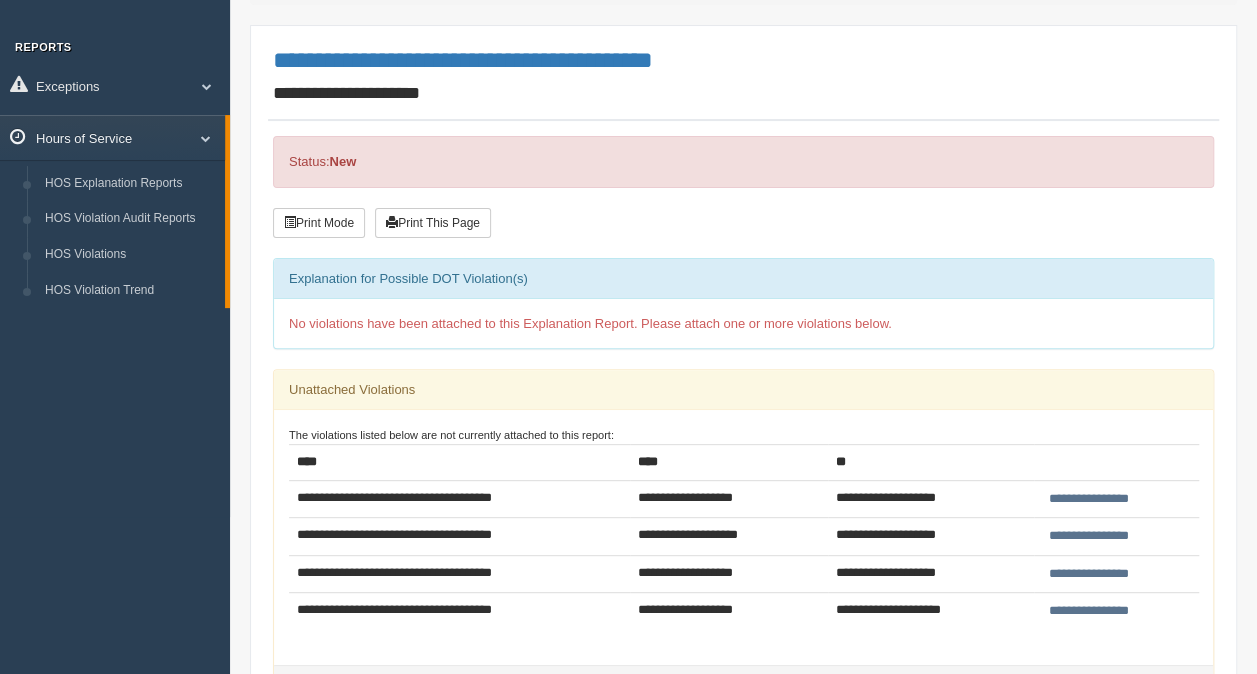 scroll, scrollTop: 166, scrollLeft: 0, axis: vertical 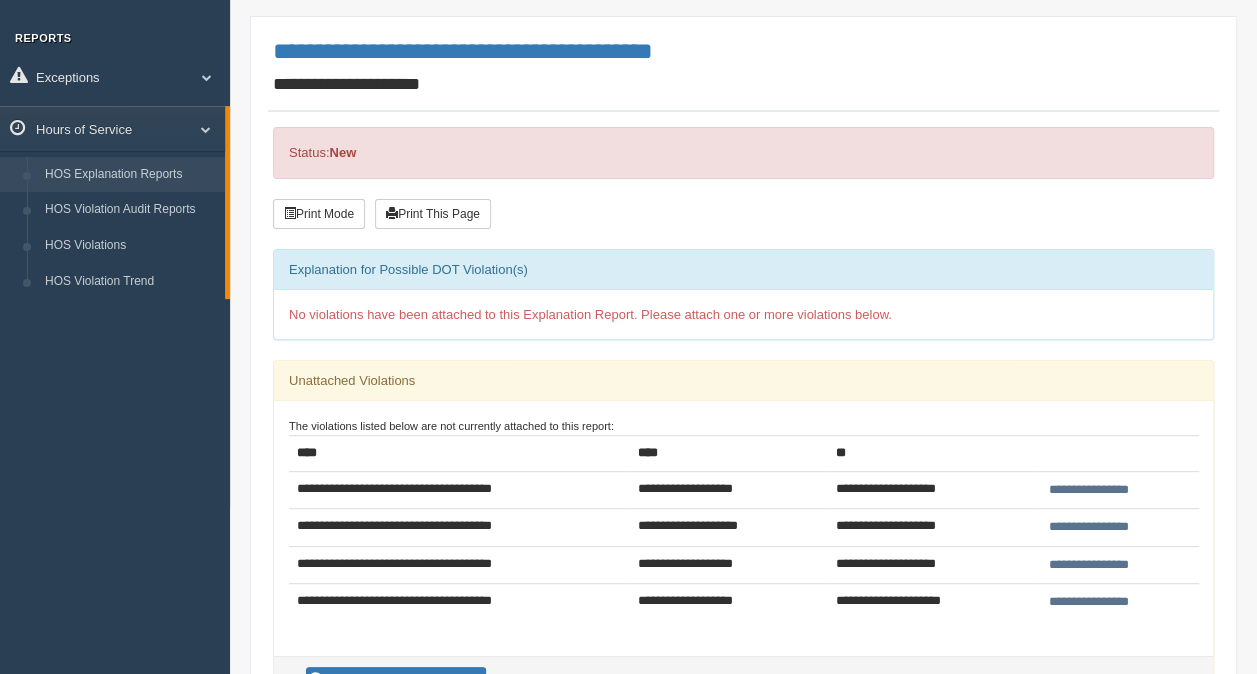 click on "HOS Explanation Reports" at bounding box center [130, 175] 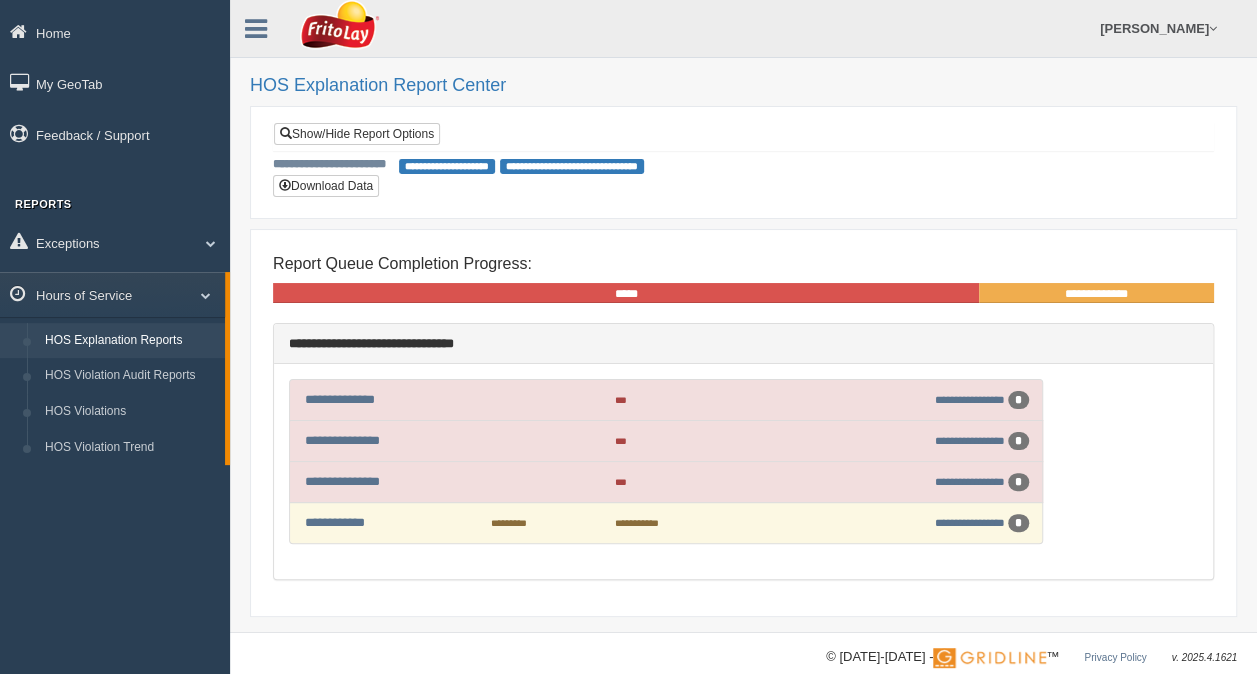 scroll, scrollTop: 20, scrollLeft: 0, axis: vertical 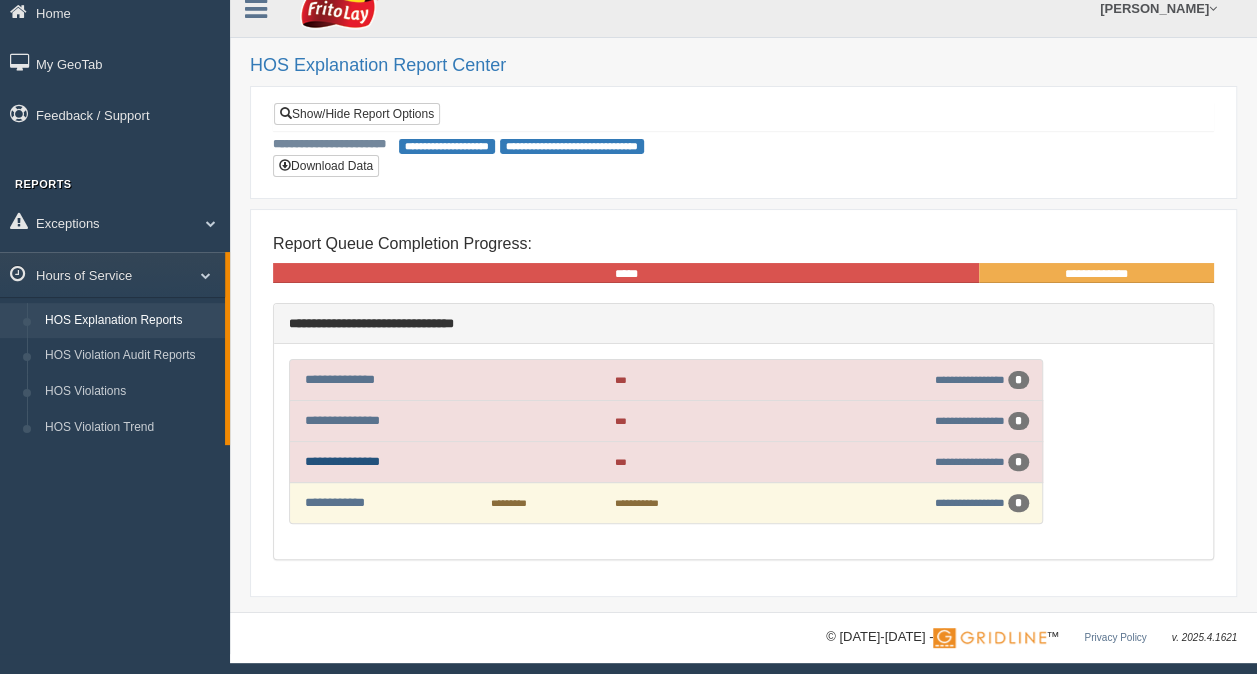click on "**********" at bounding box center (342, 461) 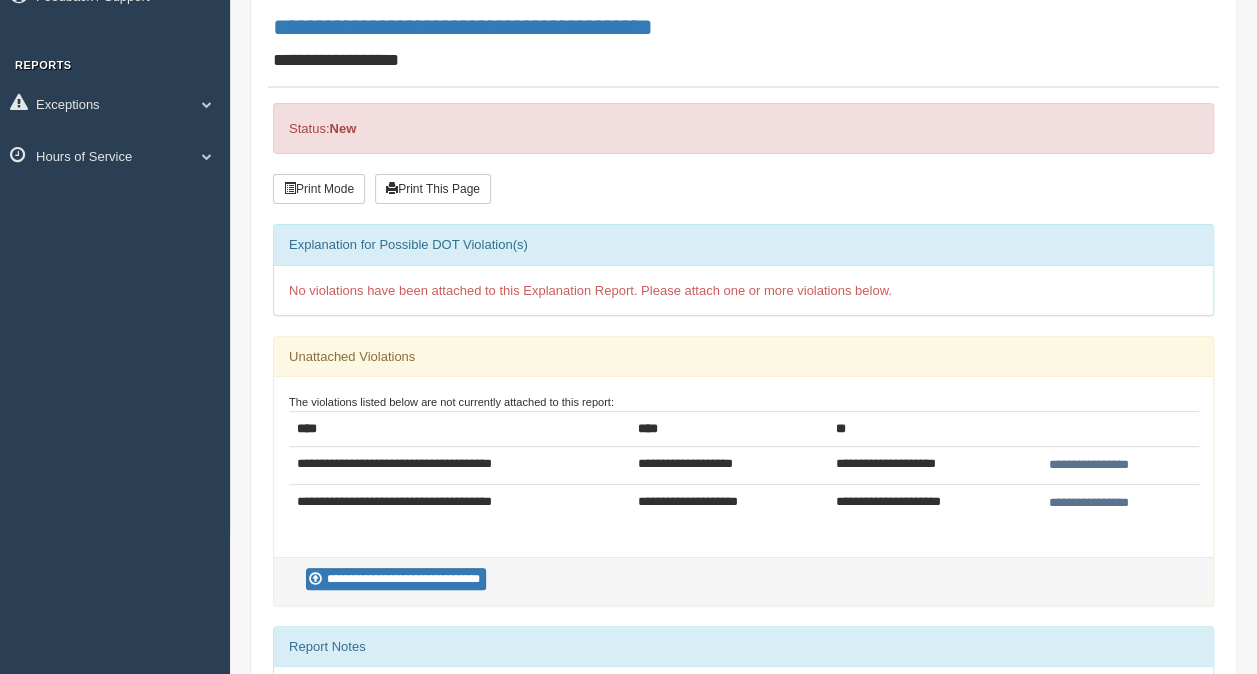 scroll, scrollTop: 0, scrollLeft: 0, axis: both 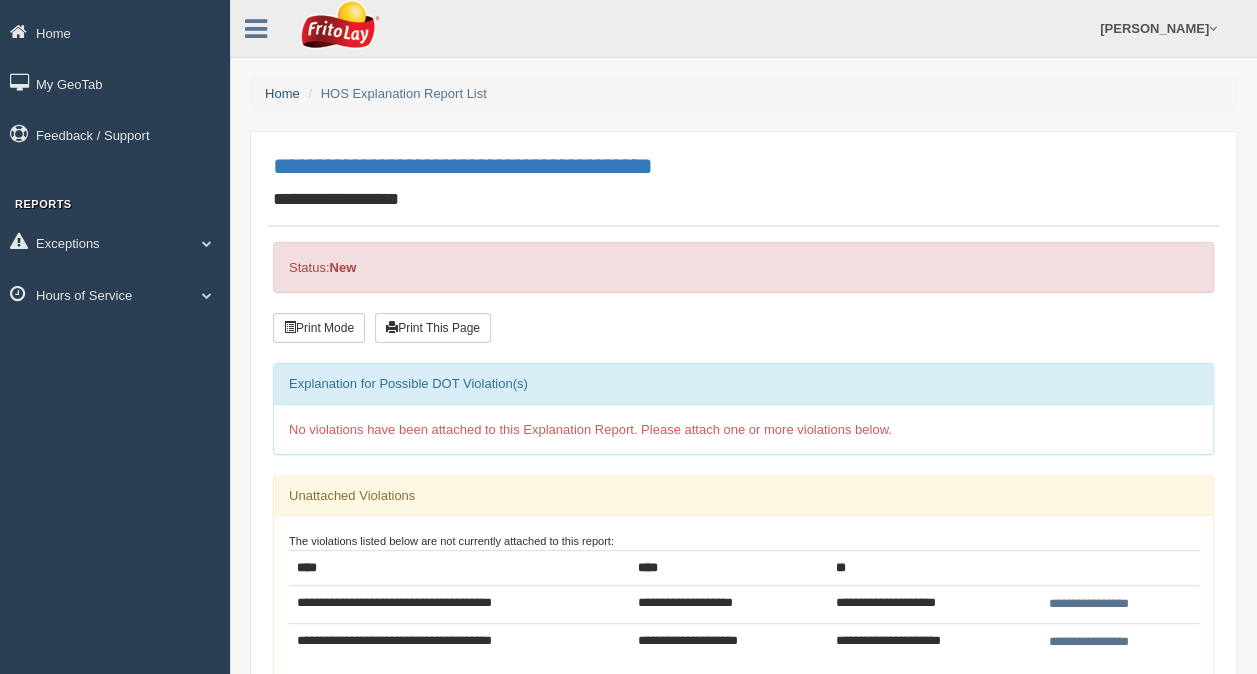 click on "Home" at bounding box center [282, 93] 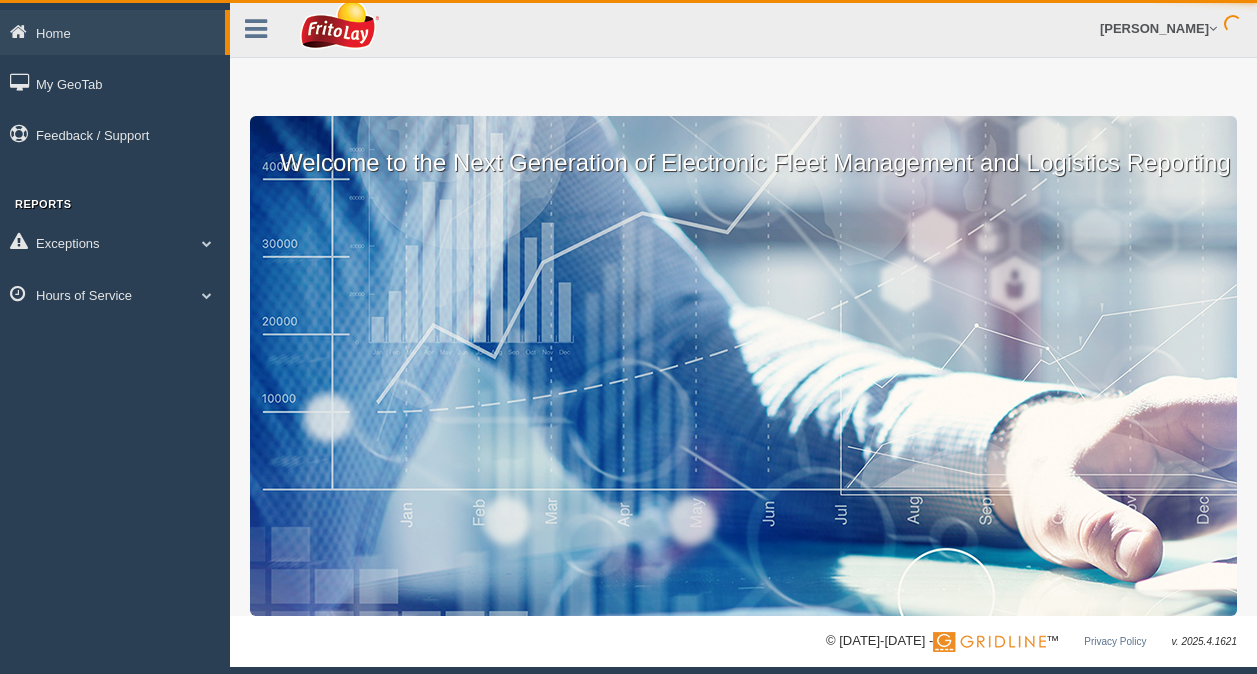 scroll, scrollTop: 0, scrollLeft: 0, axis: both 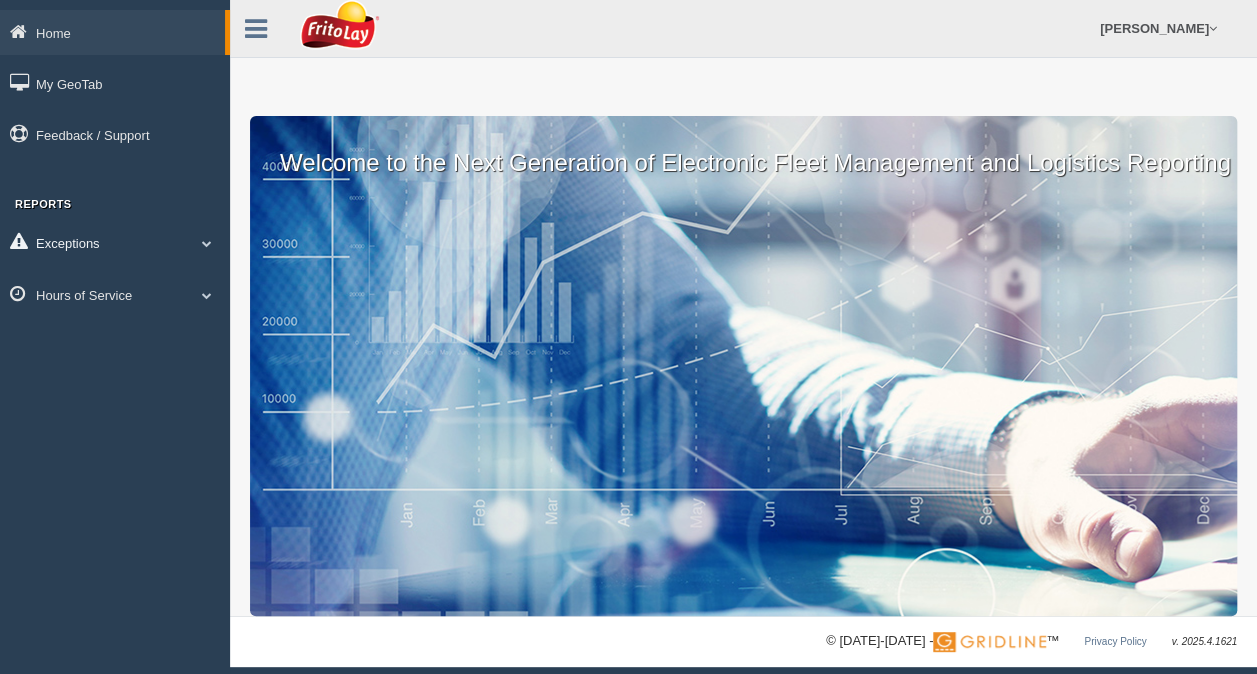 click on "Exceptions" at bounding box center (115, 242) 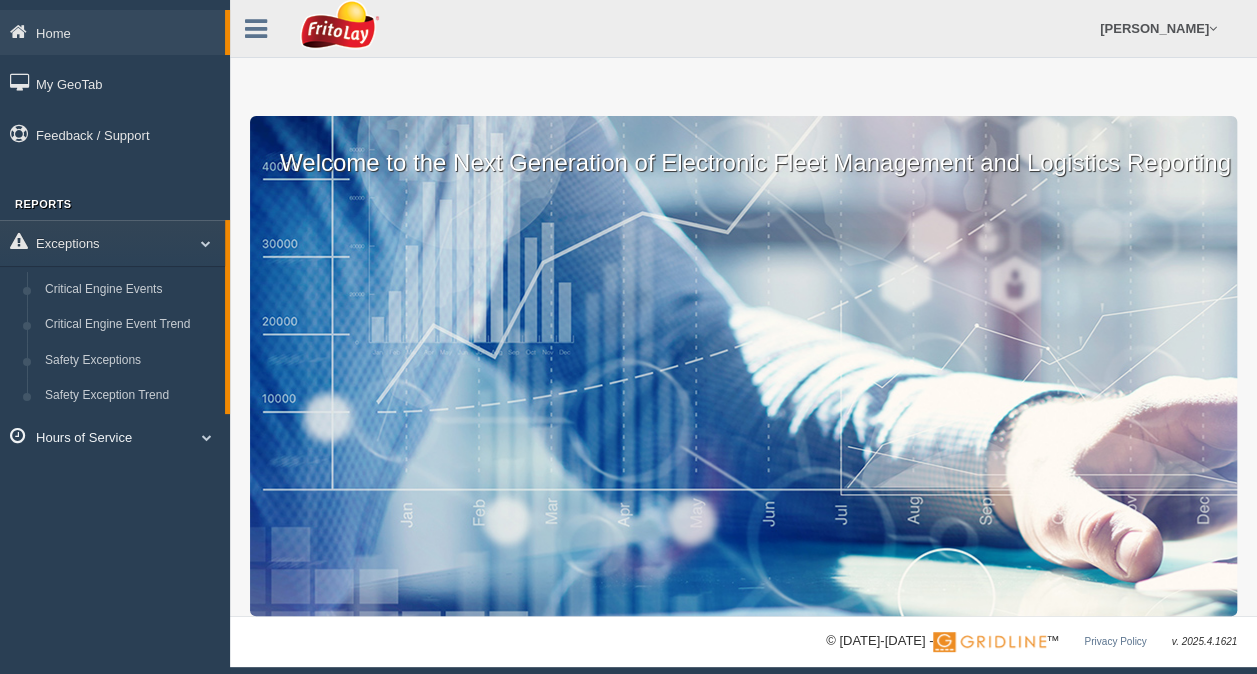 click on "Hours of Service" at bounding box center [115, 436] 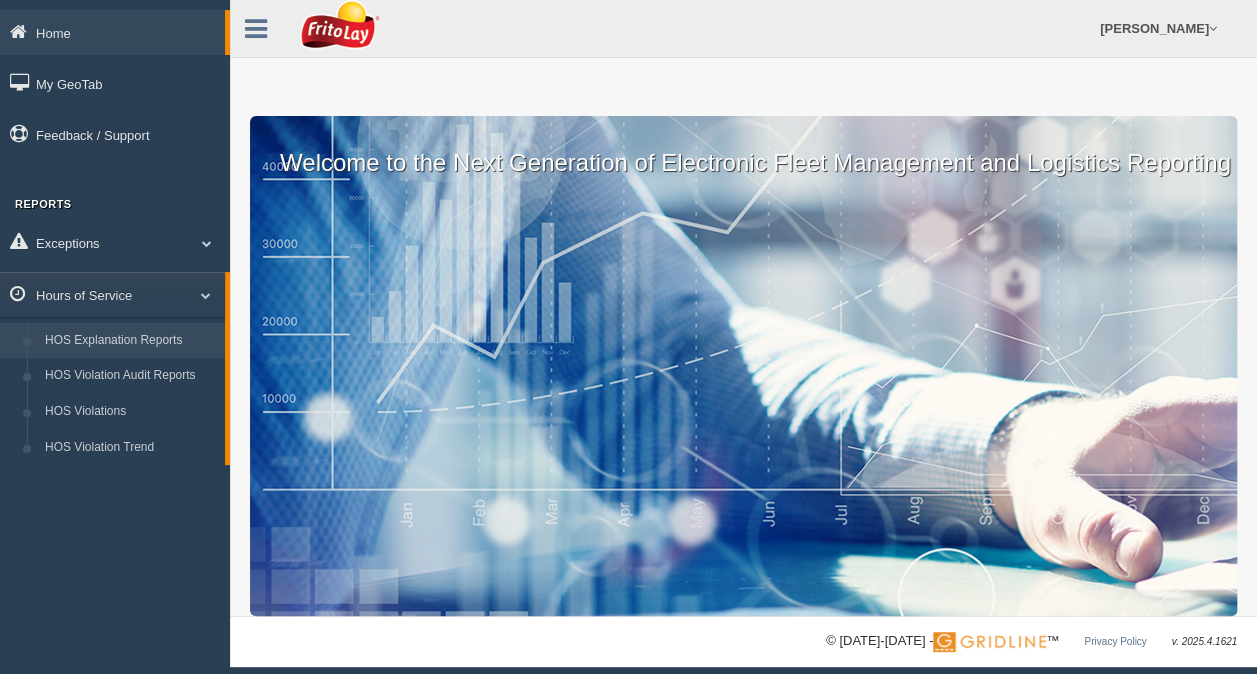 click on "HOS Explanation Reports" at bounding box center (130, 341) 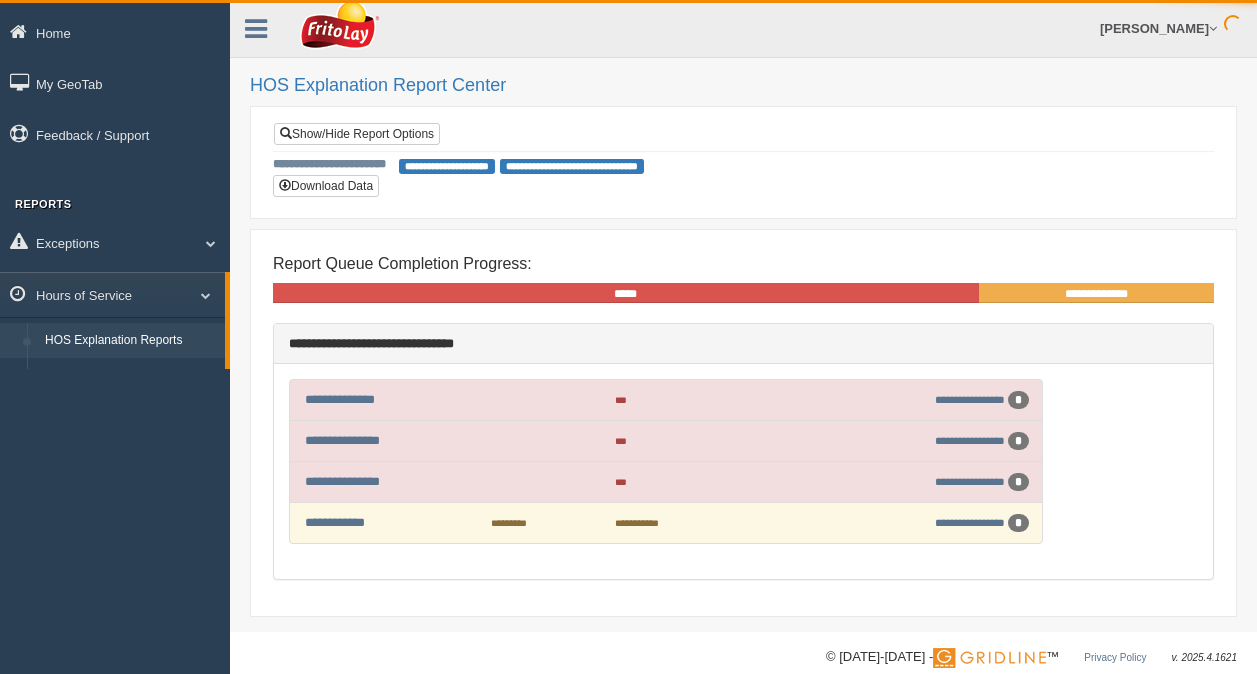 scroll, scrollTop: 0, scrollLeft: 0, axis: both 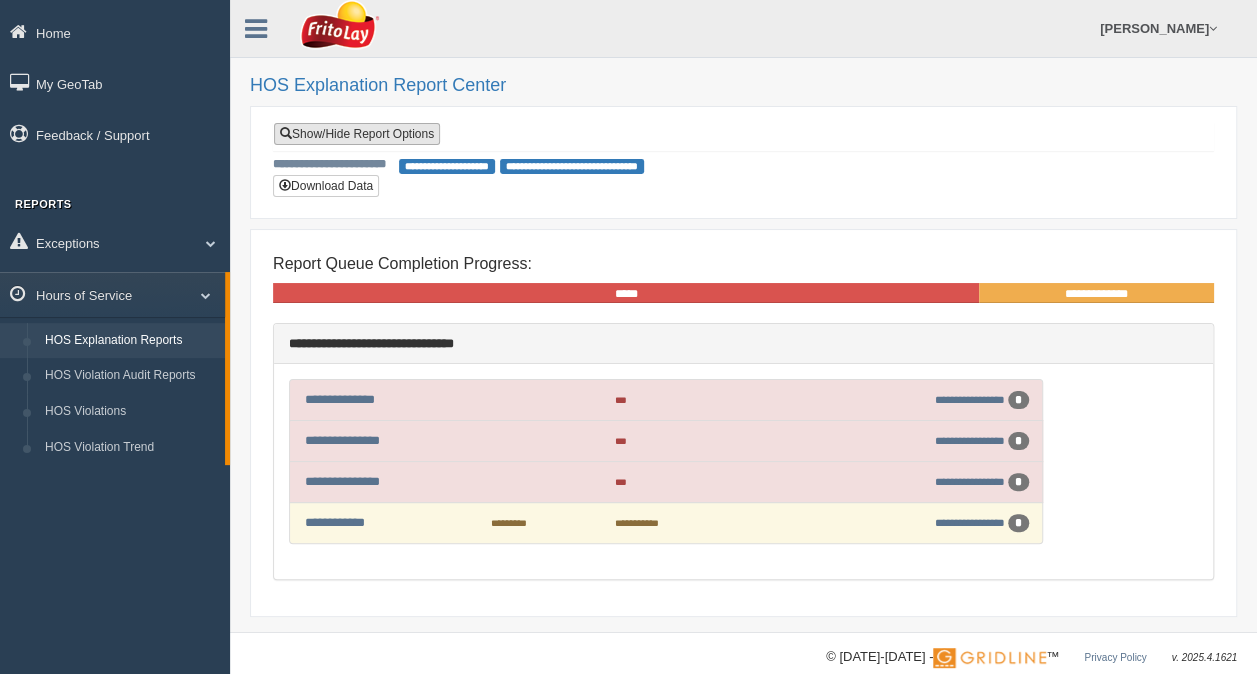 click on "Show/Hide Report Options" at bounding box center [357, 134] 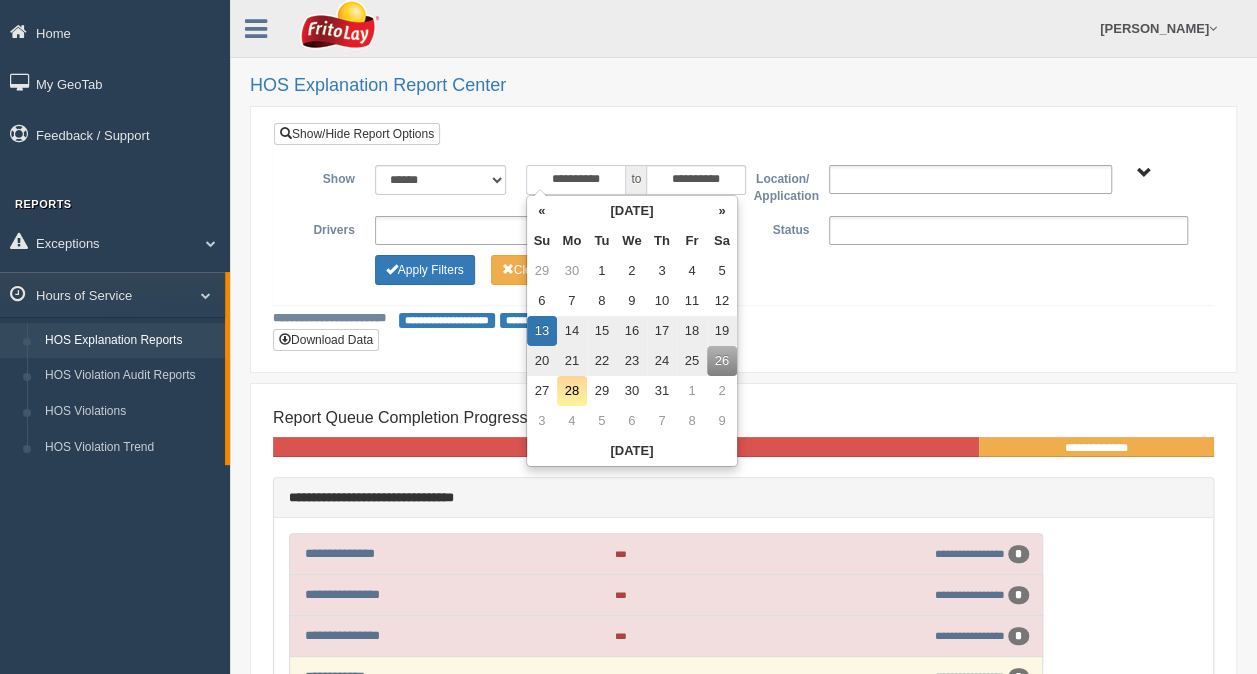 click on "**********" at bounding box center [576, 180] 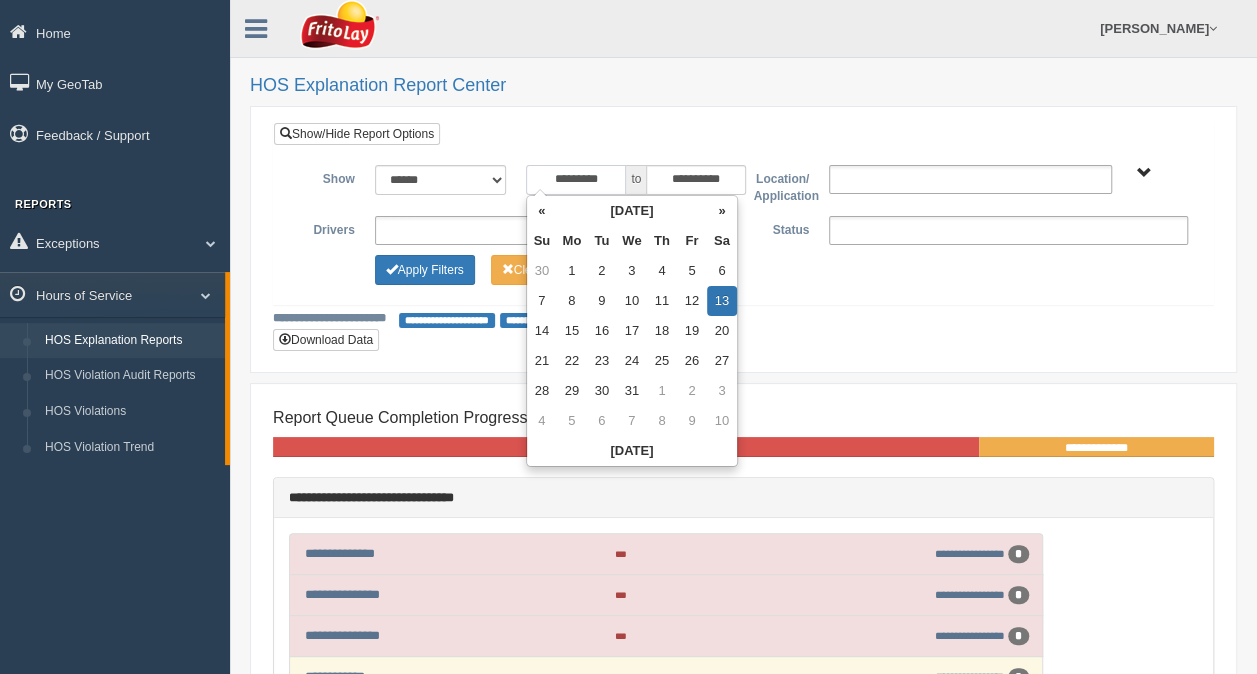 type on "**********" 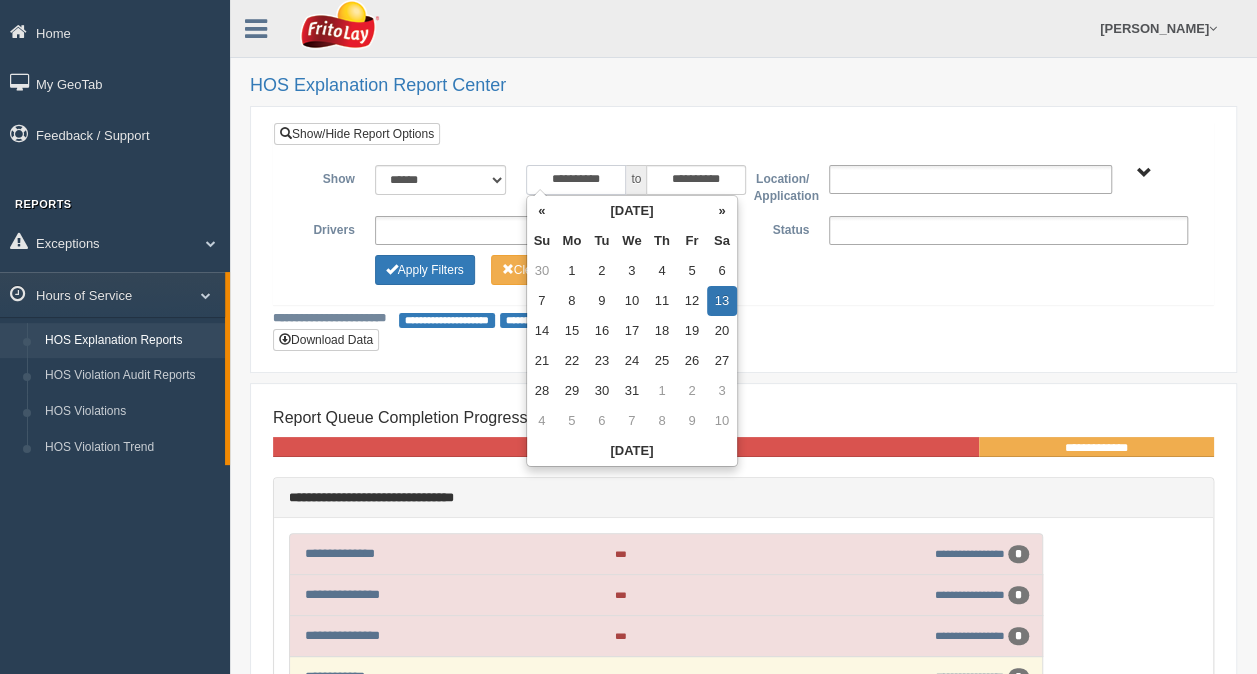 type on "**********" 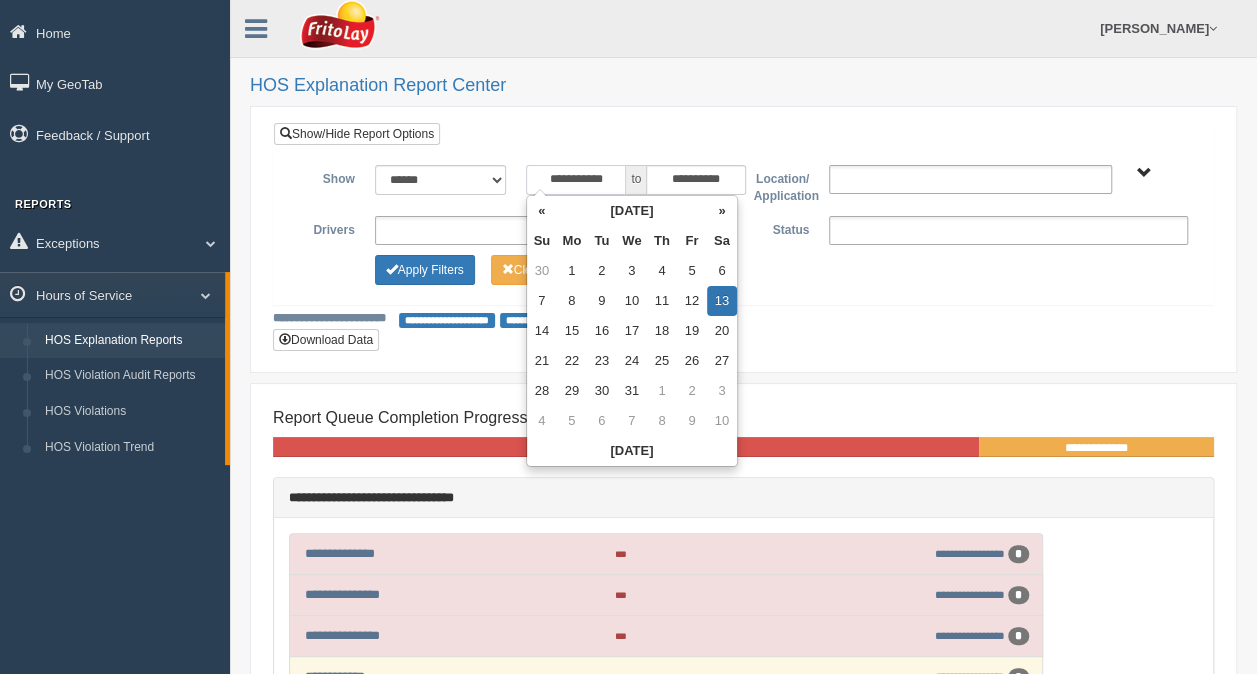 type on "**********" 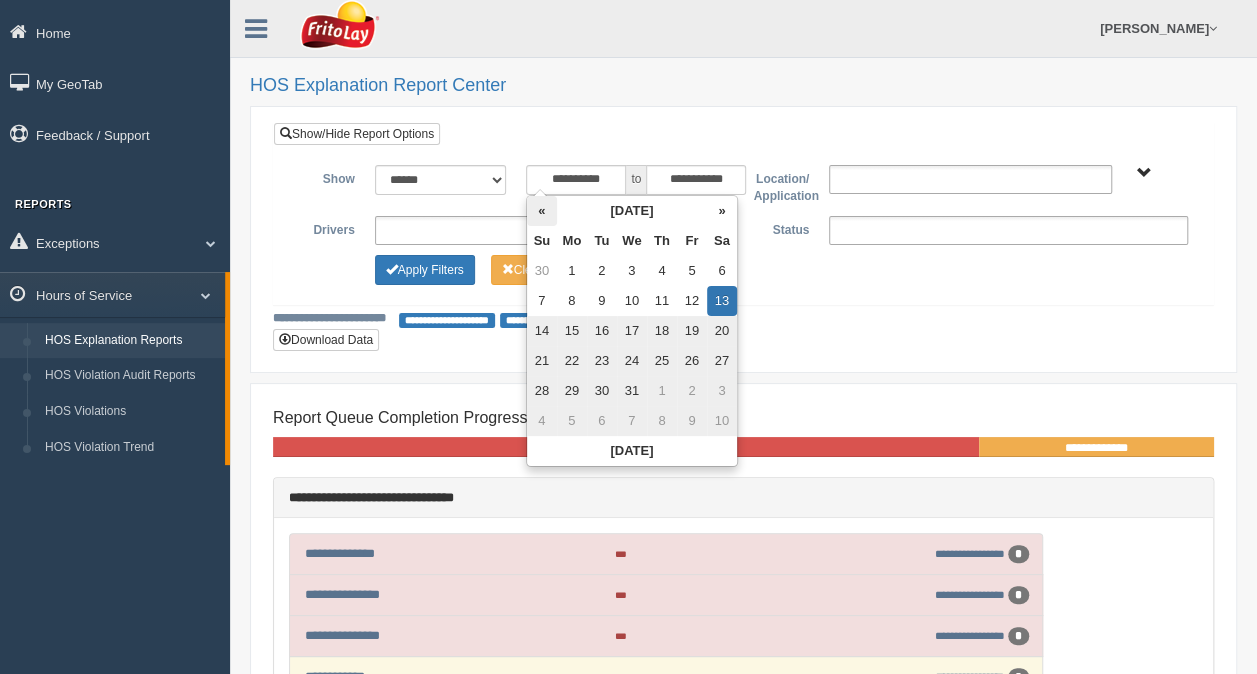 click on "«" at bounding box center [542, 211] 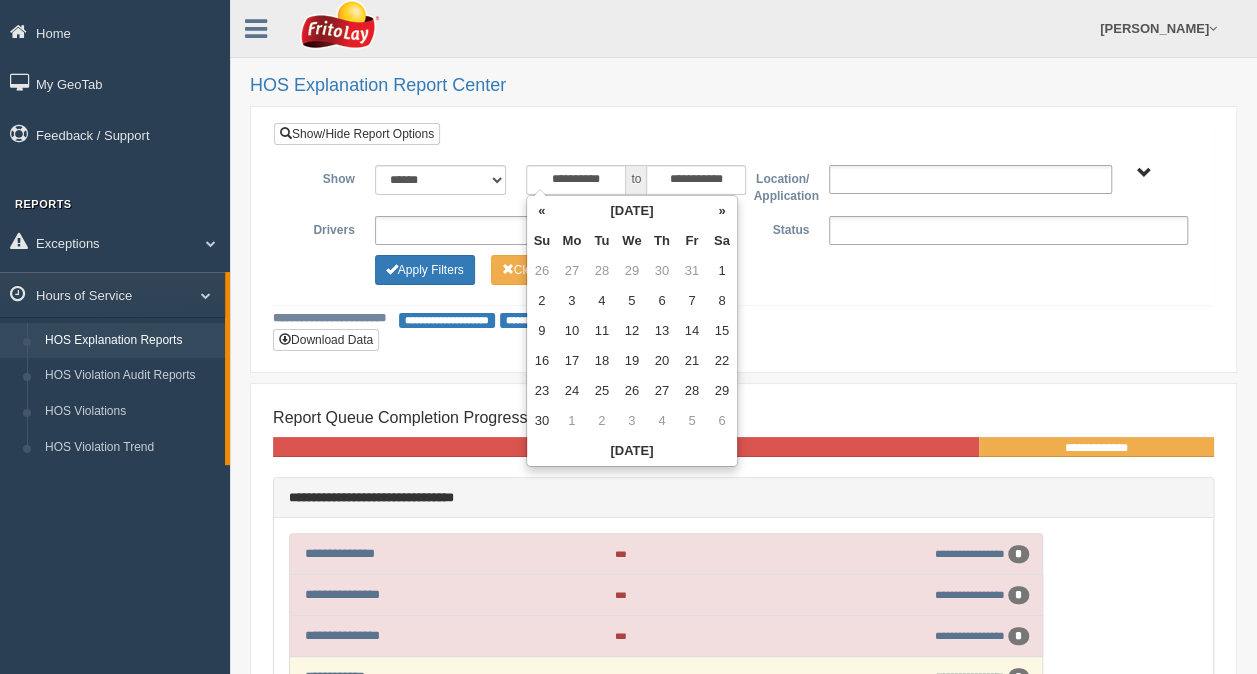 click on "«" at bounding box center [542, 211] 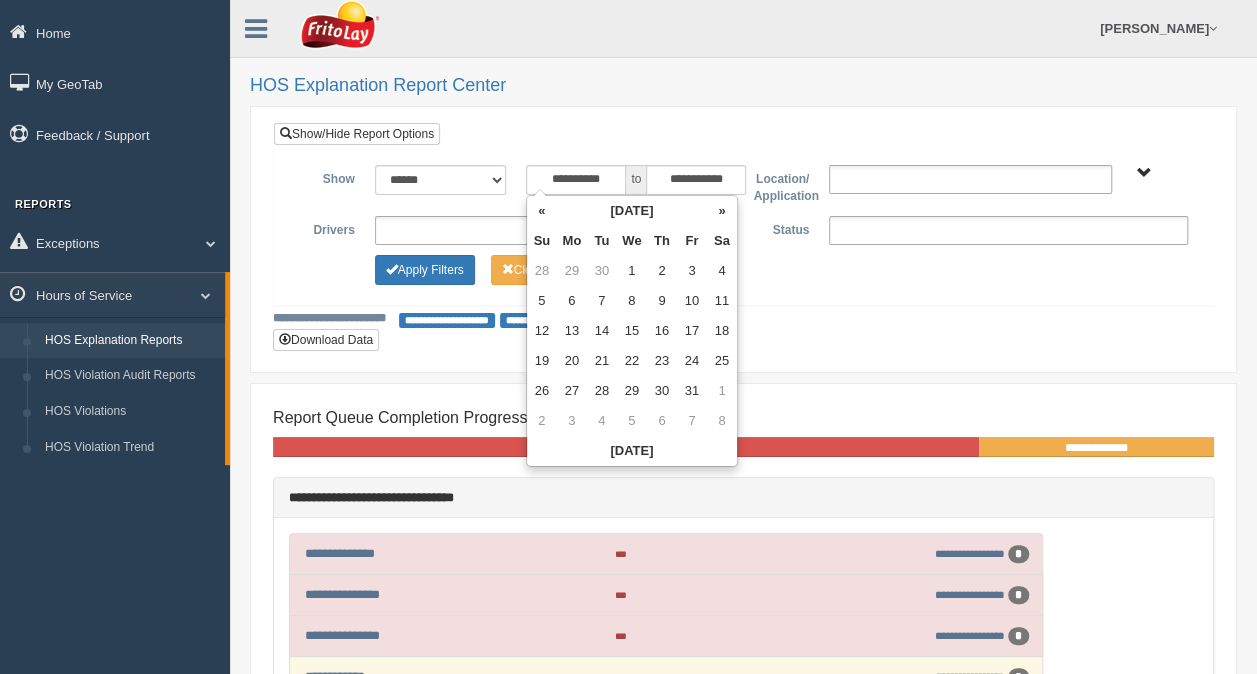 click on "«" at bounding box center [542, 211] 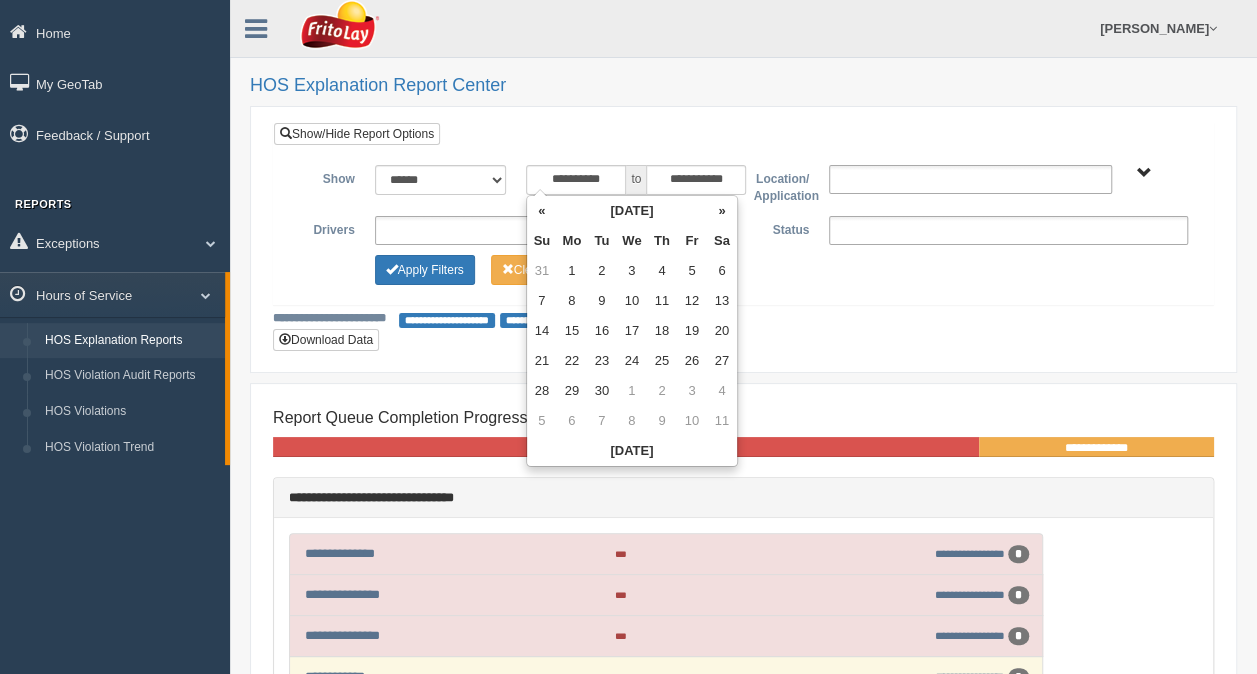 click on "«" at bounding box center [542, 211] 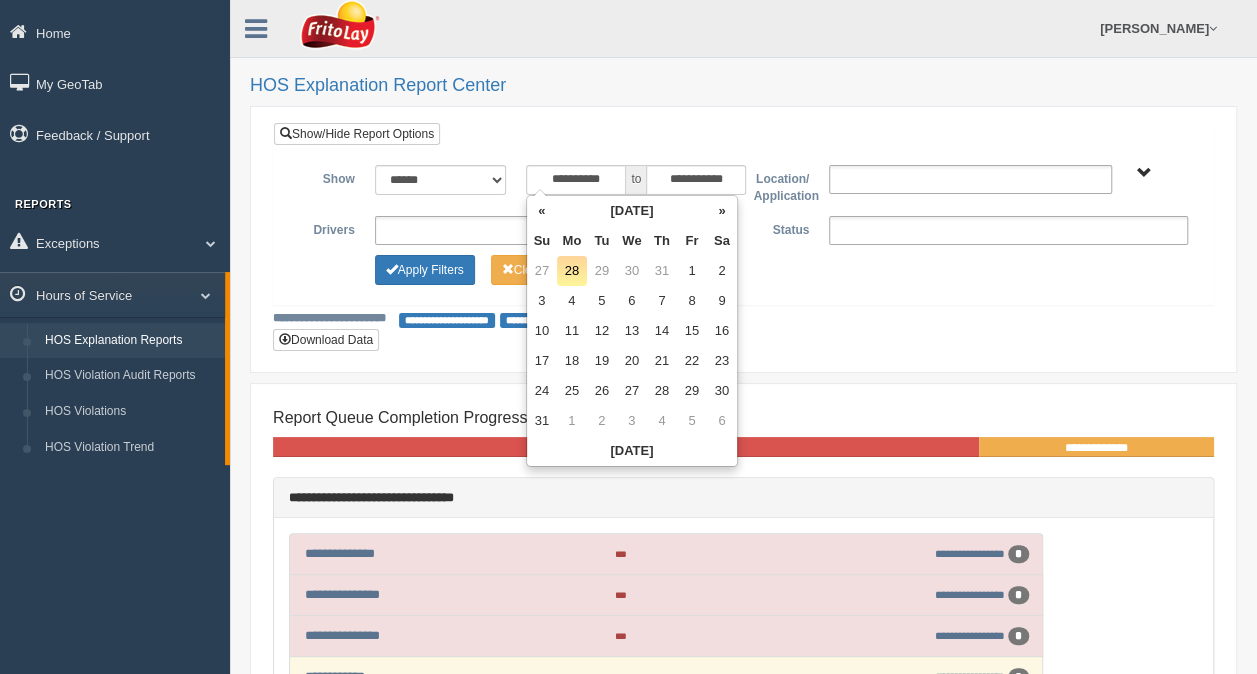 click on "«" at bounding box center (542, 211) 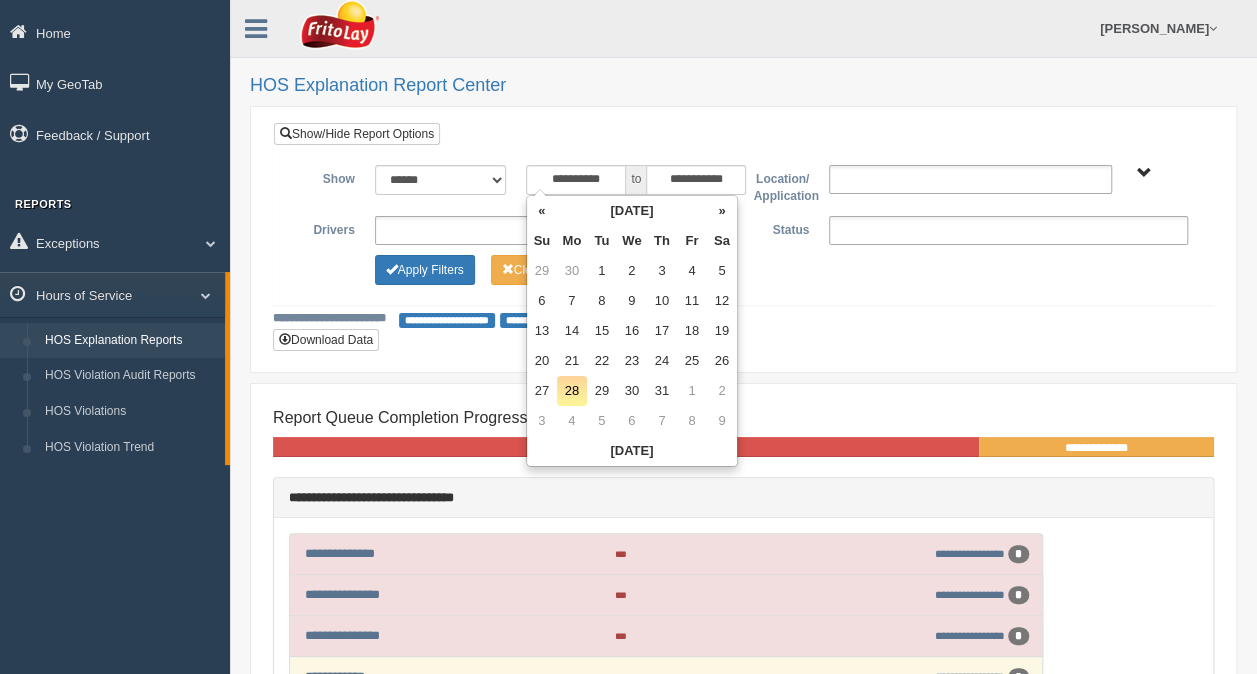 click on "«" at bounding box center (542, 211) 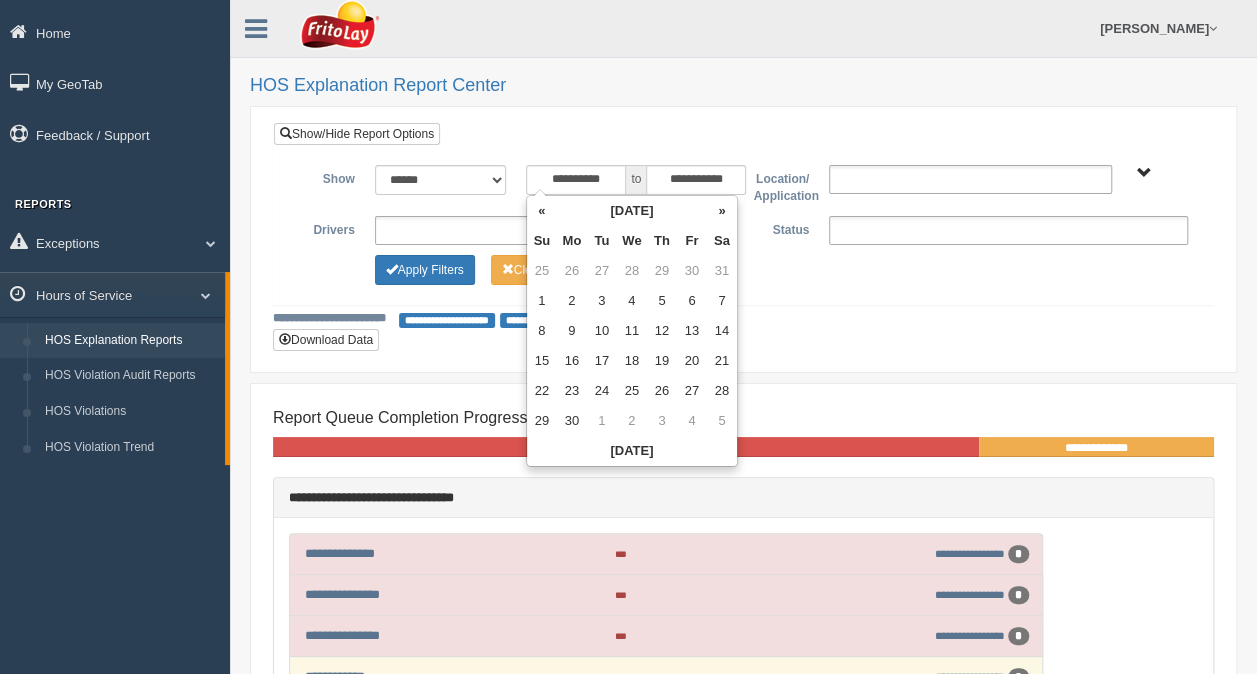 click on "«" at bounding box center (542, 211) 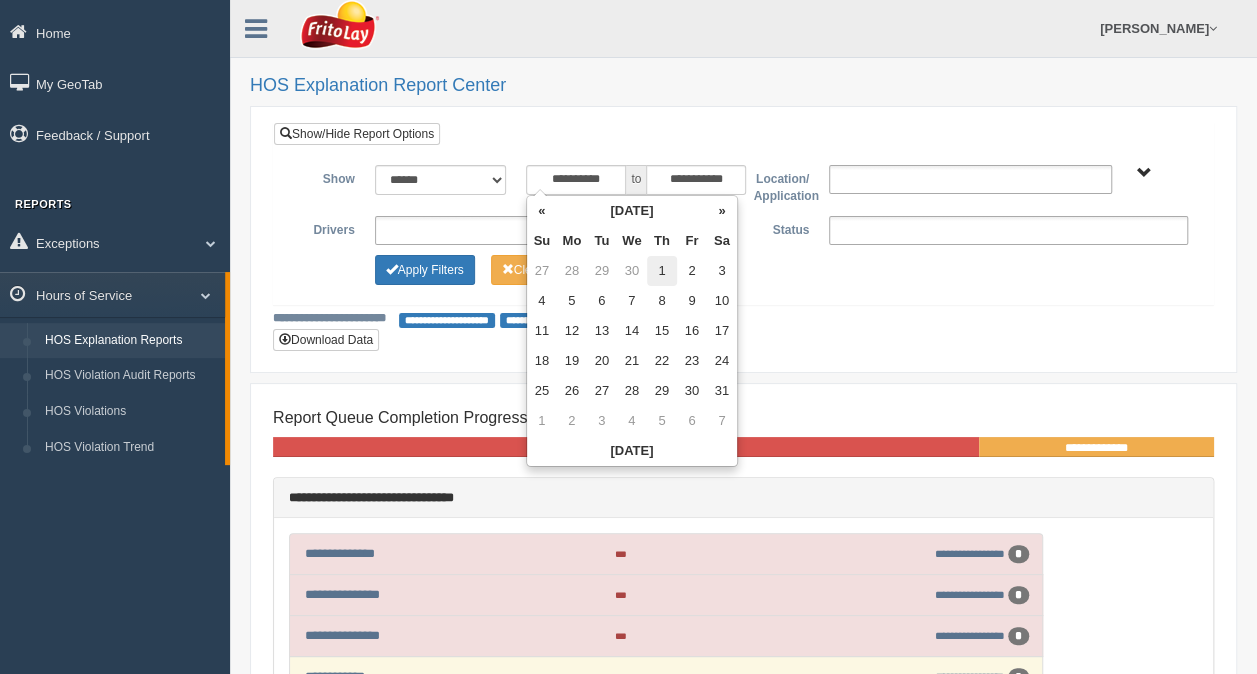 click on "1" at bounding box center (662, 271) 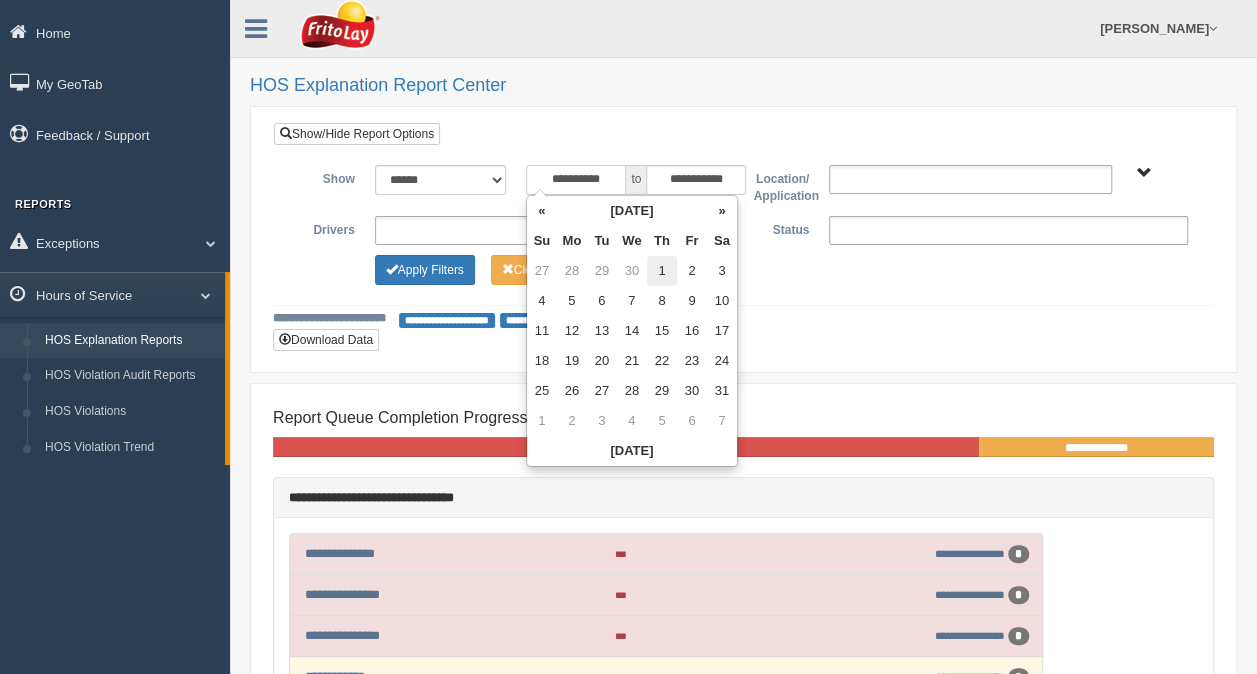 type on "**********" 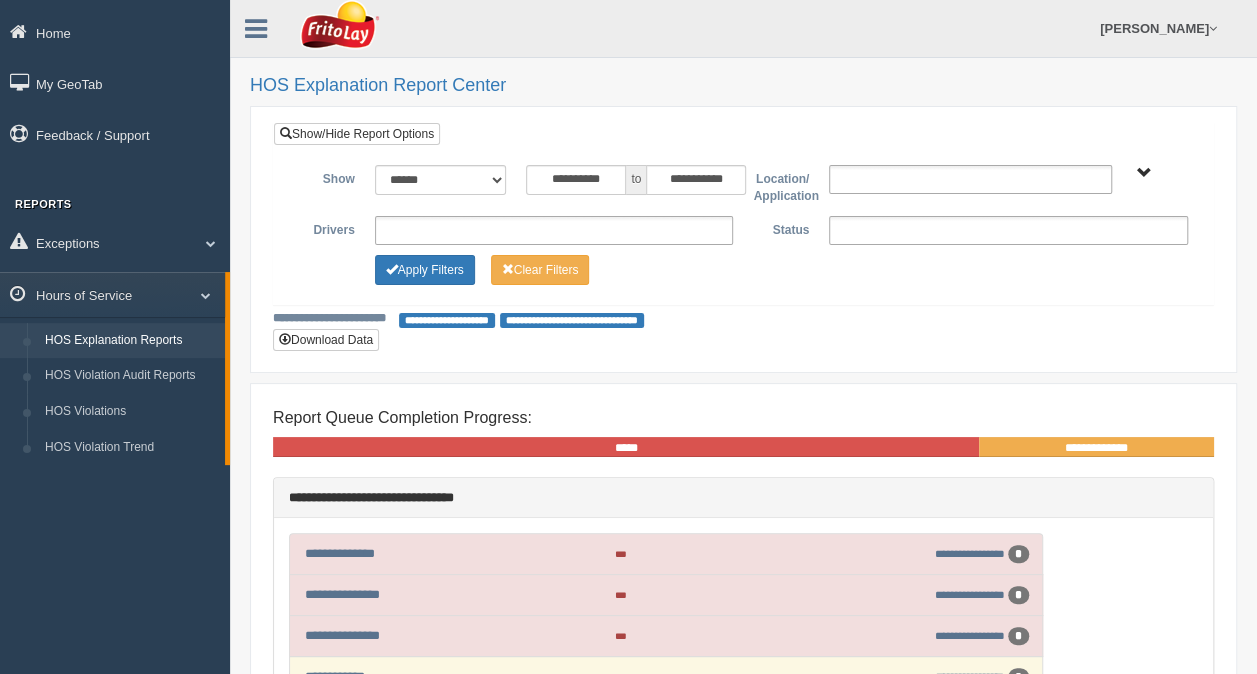 click on "**********" at bounding box center (743, 319) 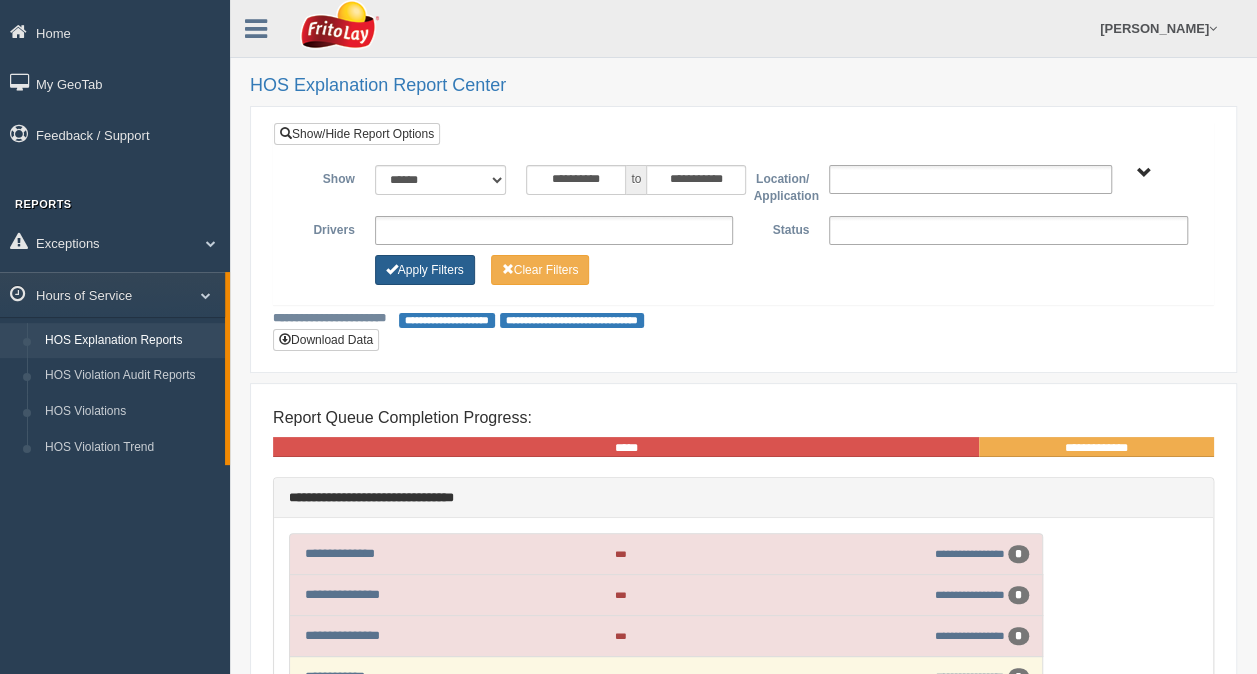 click on "Apply Filters" at bounding box center (425, 270) 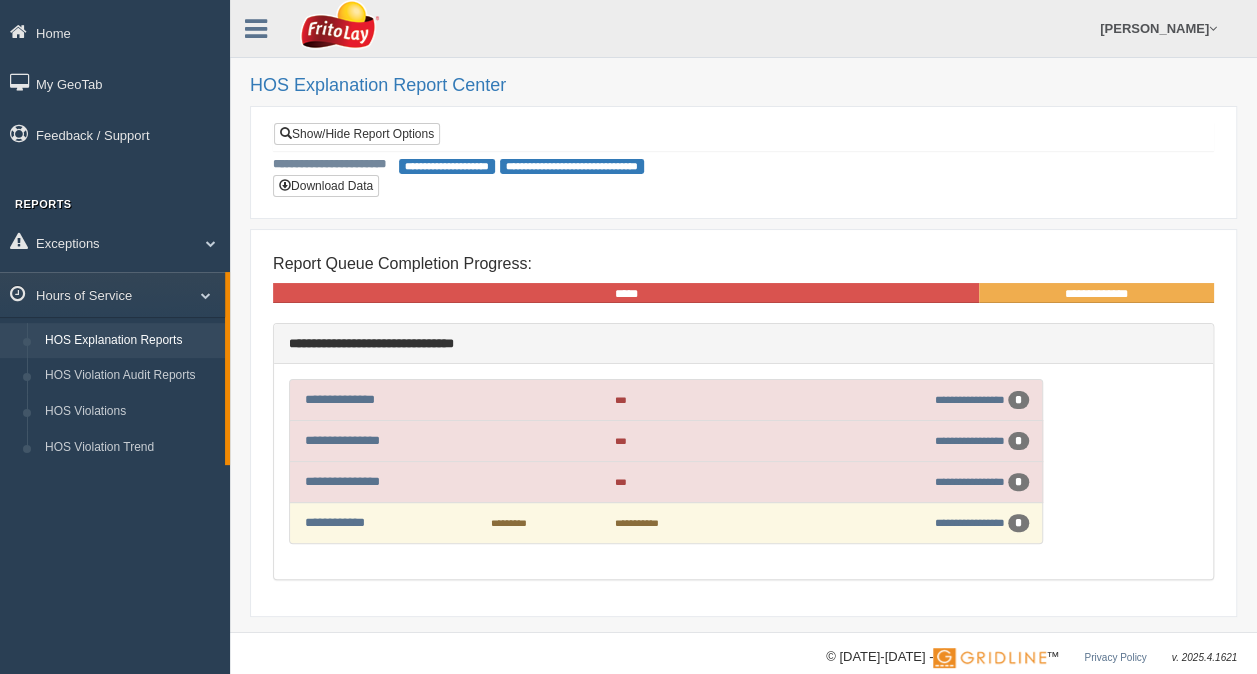 scroll, scrollTop: 20, scrollLeft: 0, axis: vertical 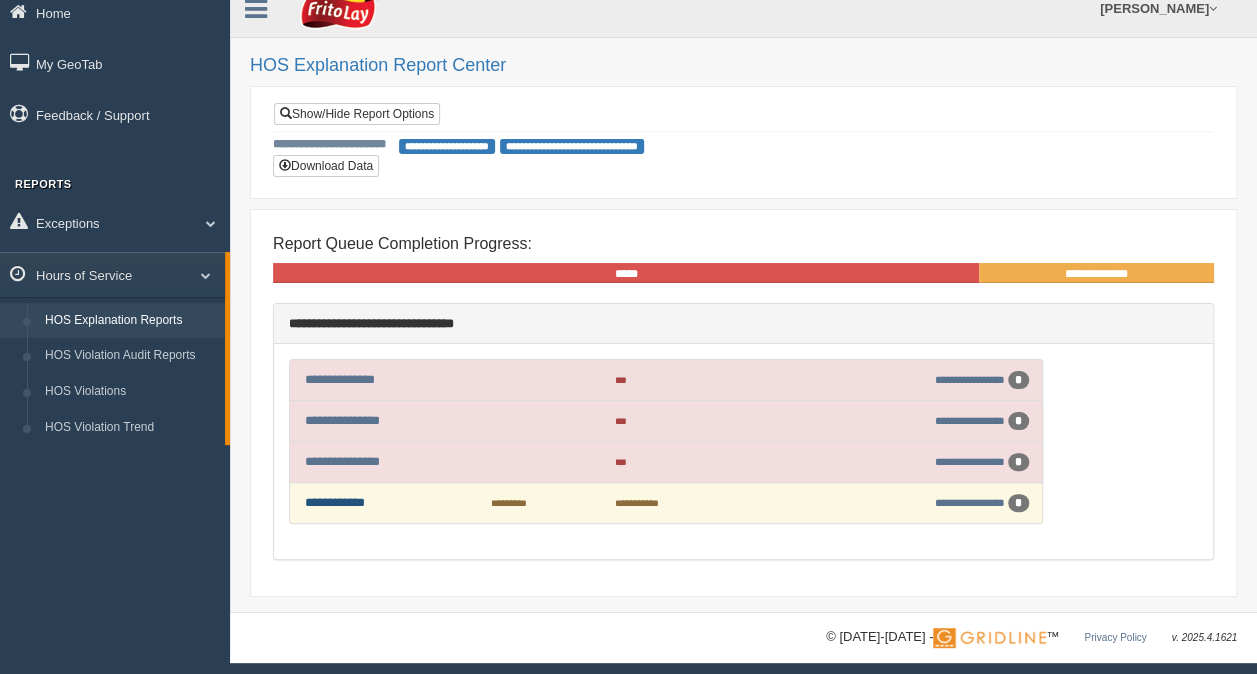 click on "**********" at bounding box center (335, 502) 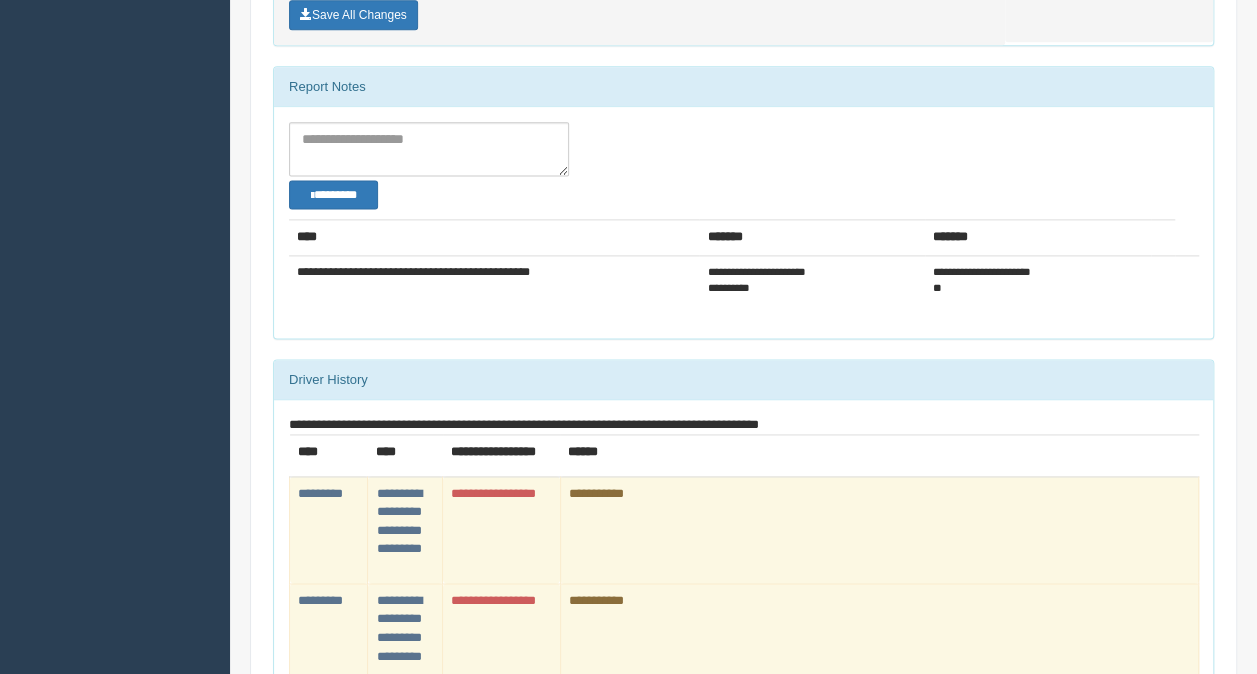 scroll, scrollTop: 1511, scrollLeft: 0, axis: vertical 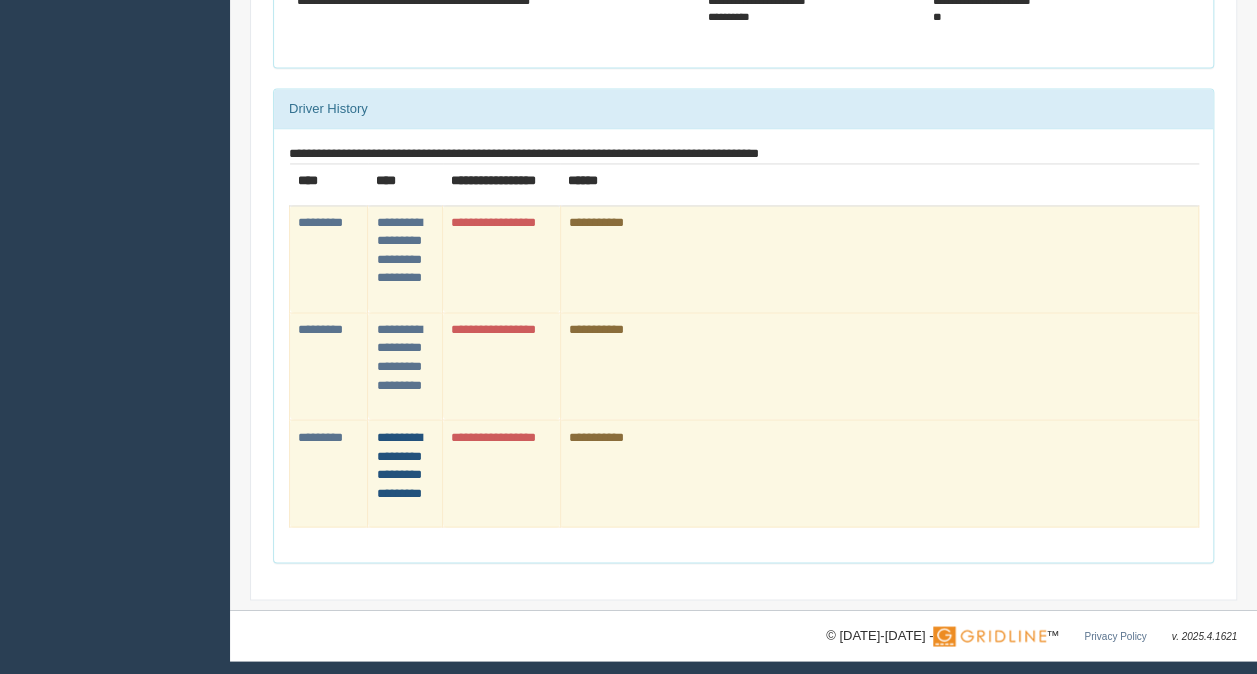 click on "**********" at bounding box center [398, 464] 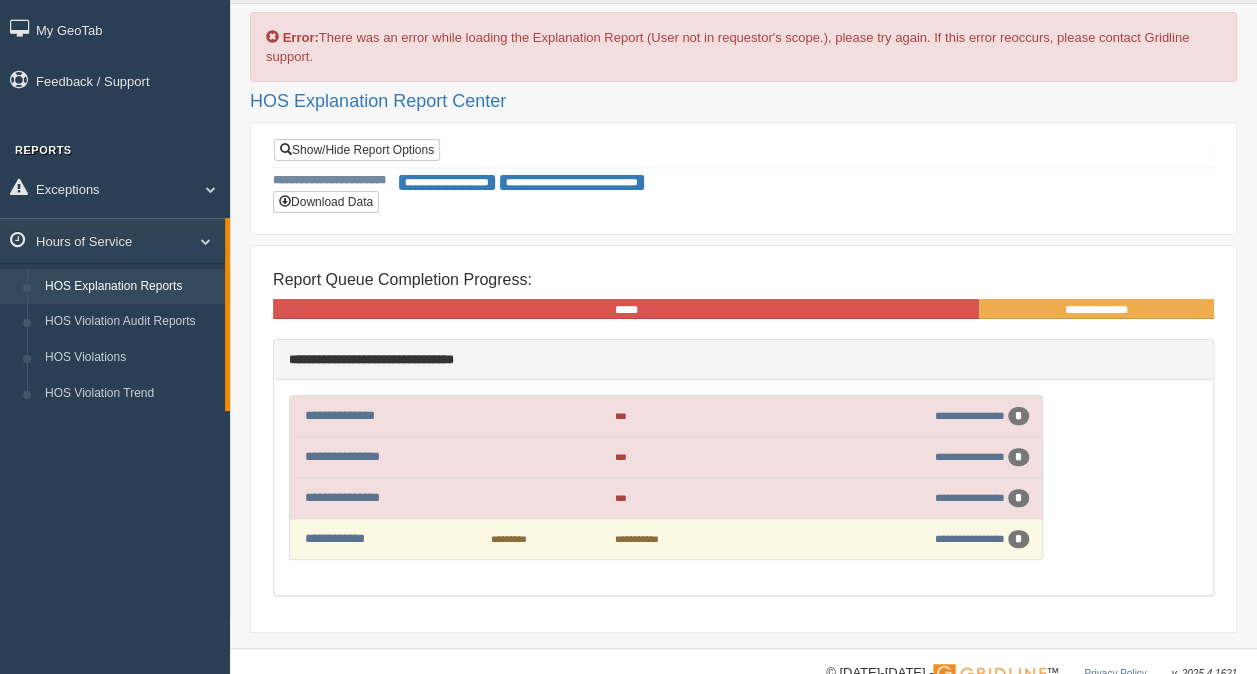 scroll, scrollTop: 52, scrollLeft: 0, axis: vertical 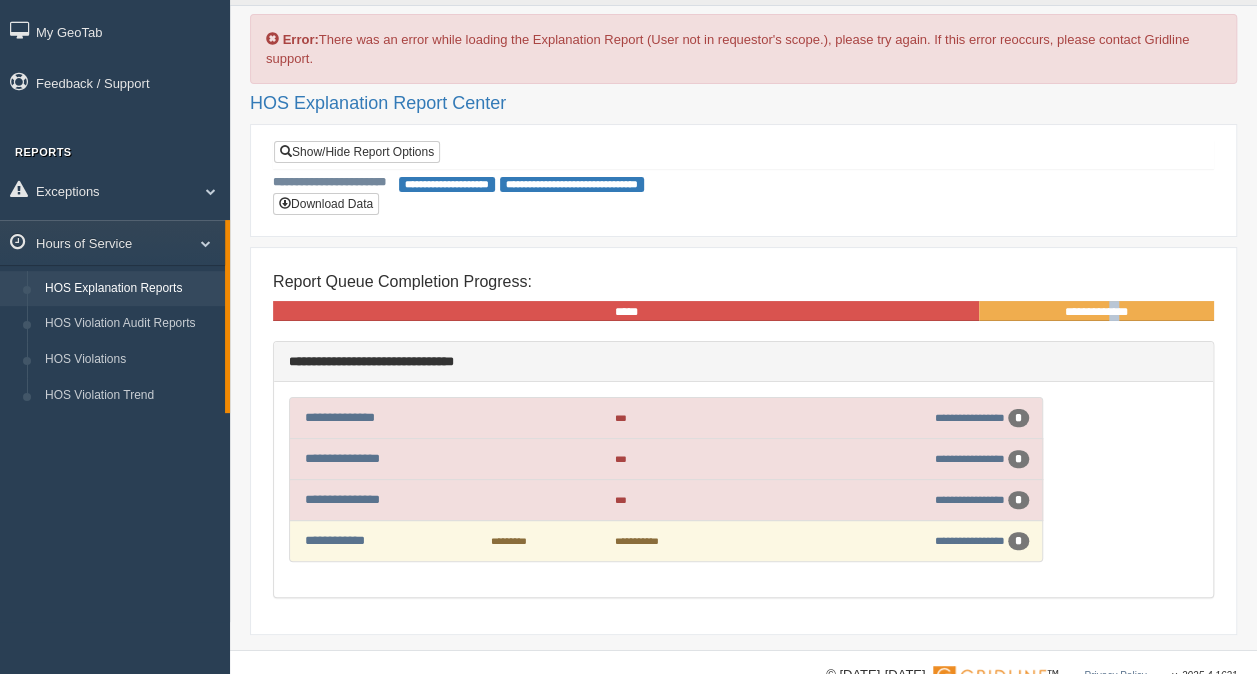 drag, startPoint x: 1117, startPoint y: 309, endPoint x: 1108, endPoint y: 304, distance: 10.29563 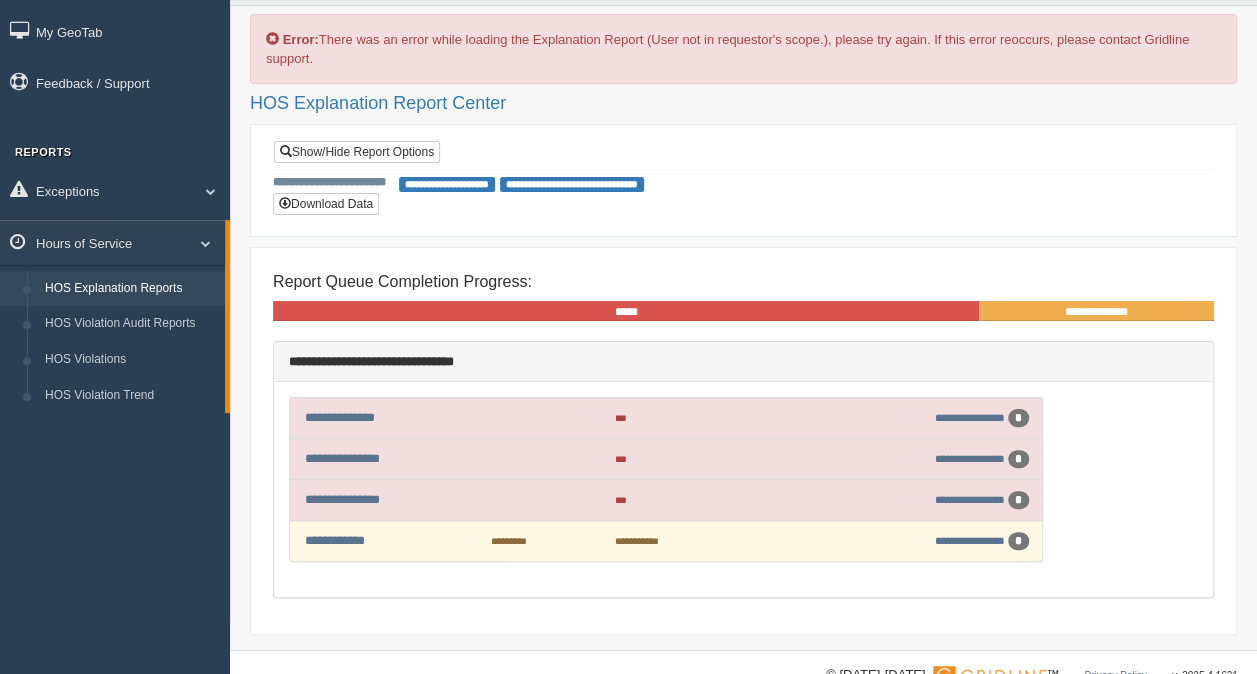 drag, startPoint x: 1108, startPoint y: 304, endPoint x: 1140, endPoint y: 352, distance: 57.68882 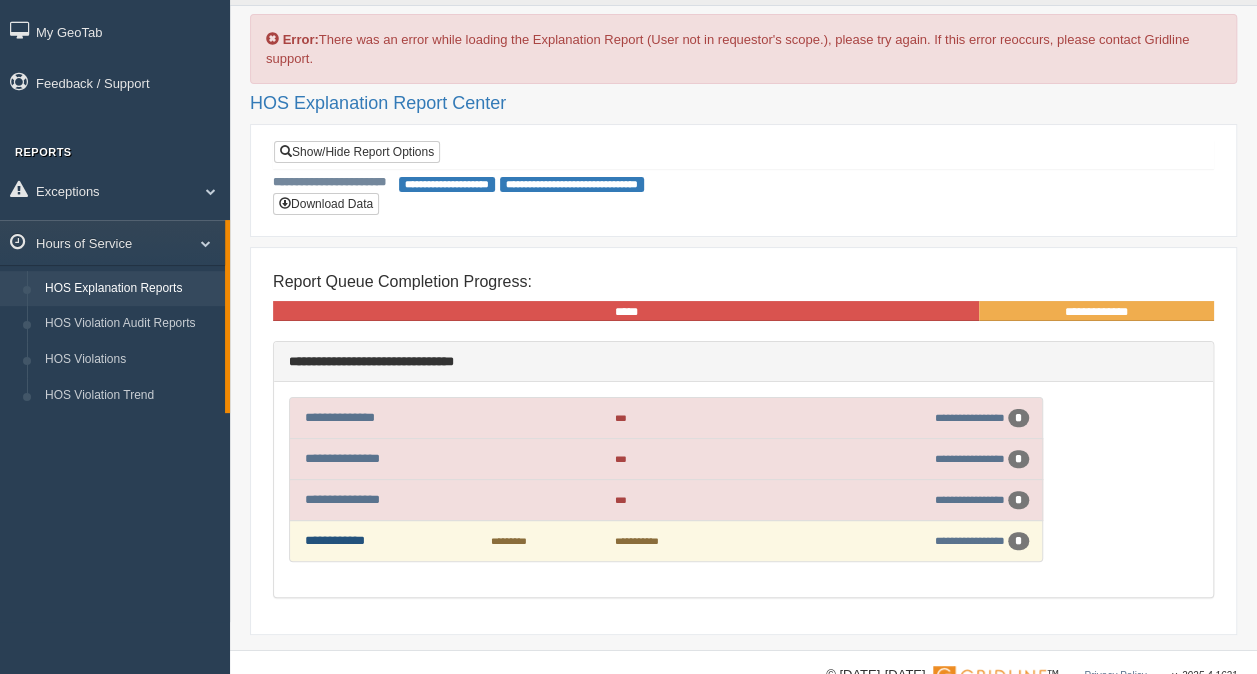 click on "**********" at bounding box center (335, 540) 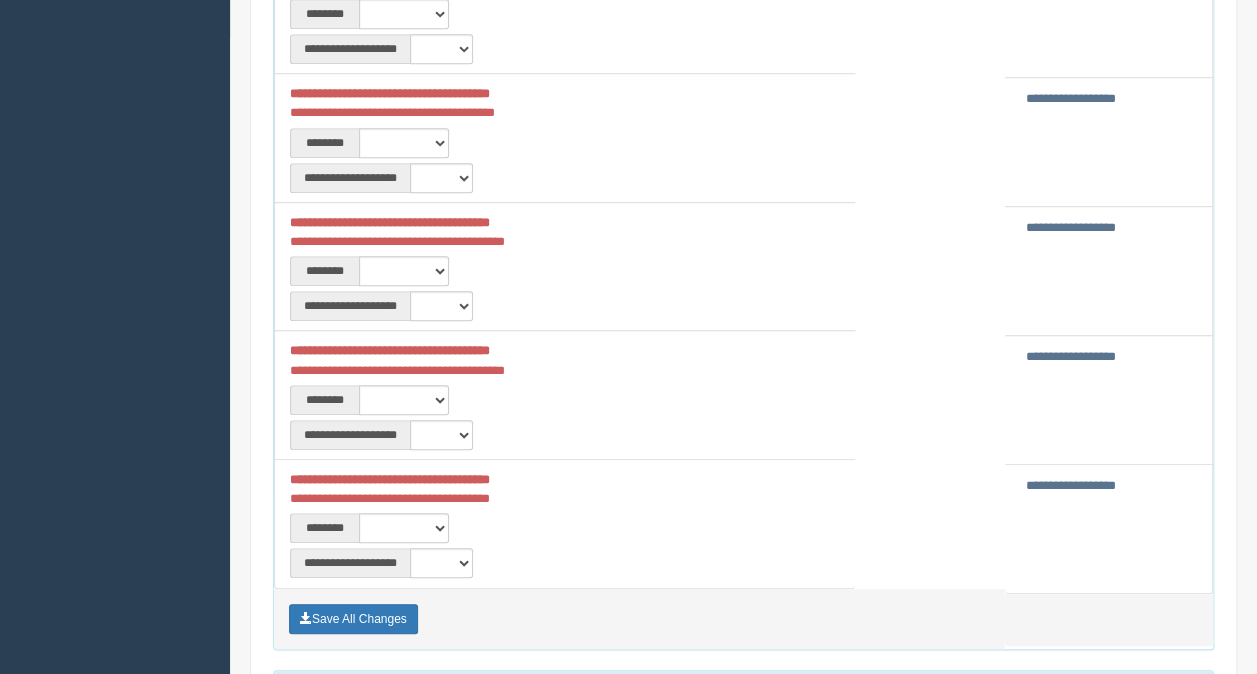 scroll, scrollTop: 639, scrollLeft: 0, axis: vertical 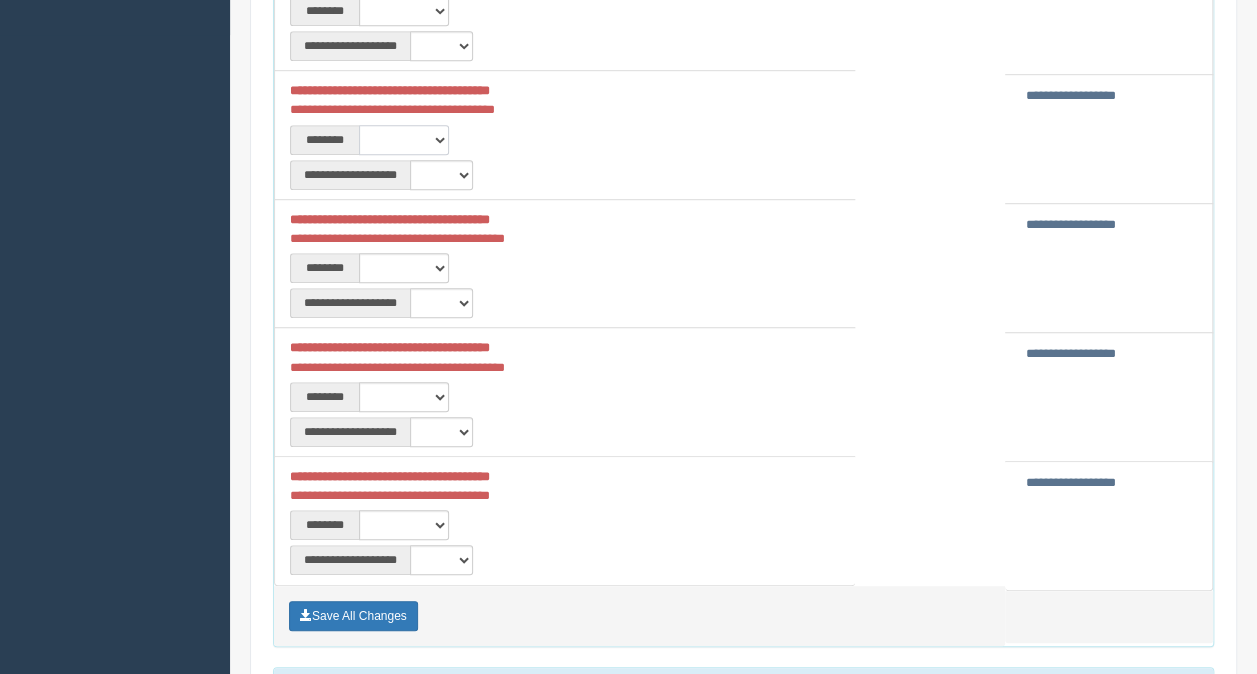 click on "**********" at bounding box center [404, 140] 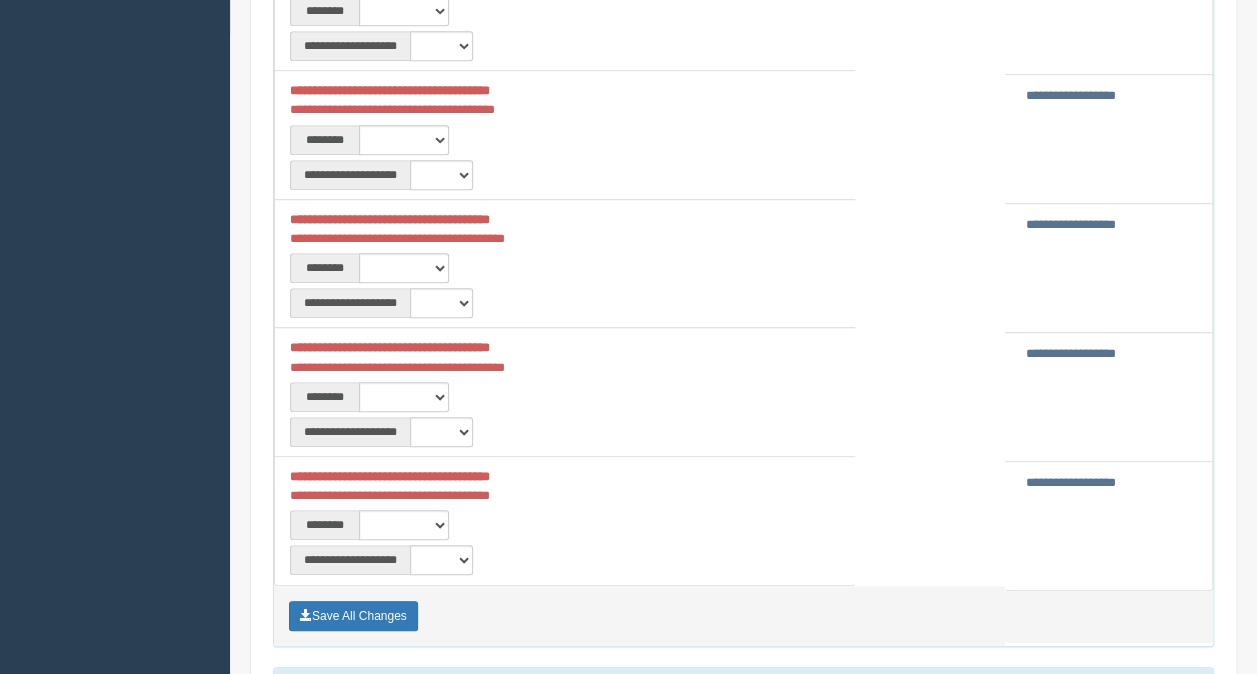 click on "**********" at bounding box center [565, 137] 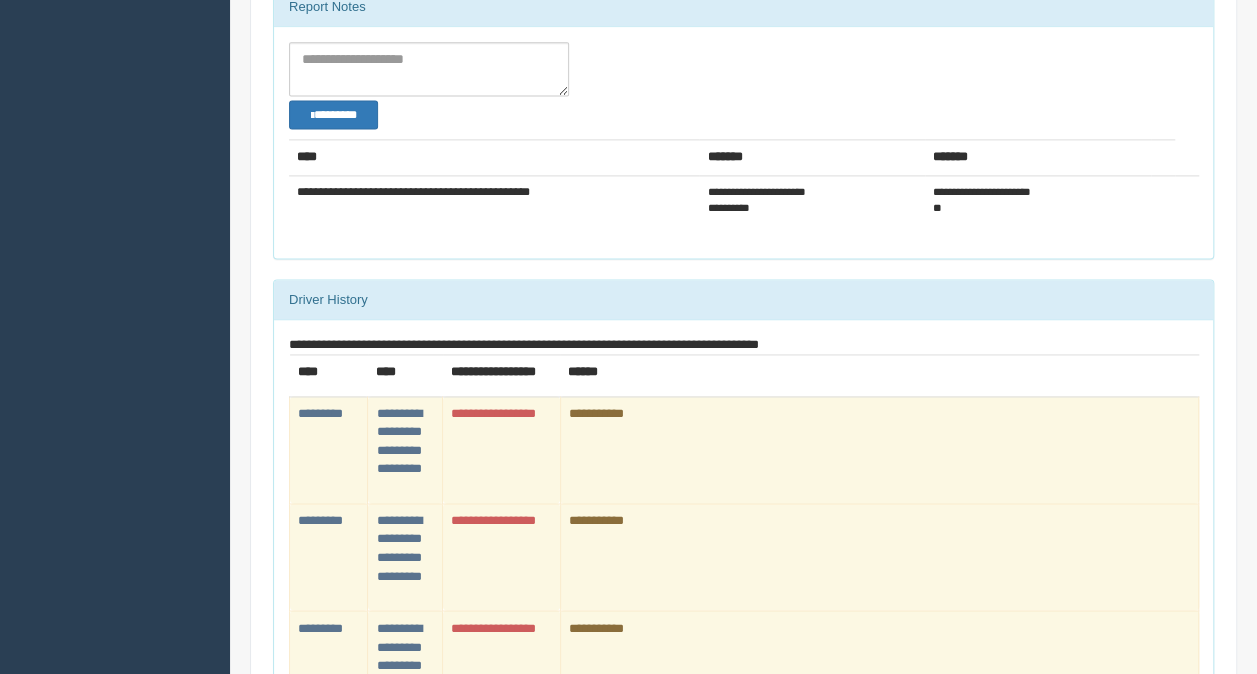 scroll, scrollTop: 1338, scrollLeft: 0, axis: vertical 